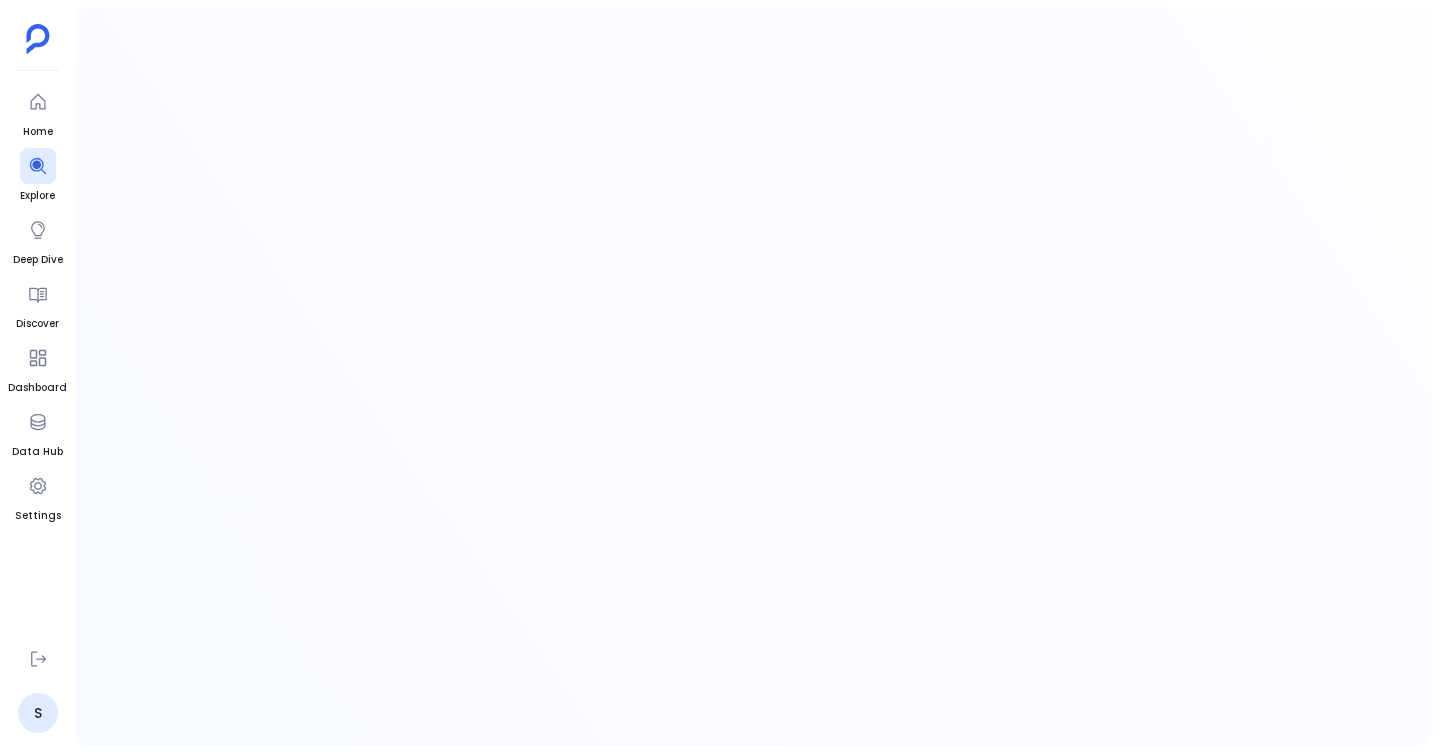 scroll, scrollTop: 0, scrollLeft: 0, axis: both 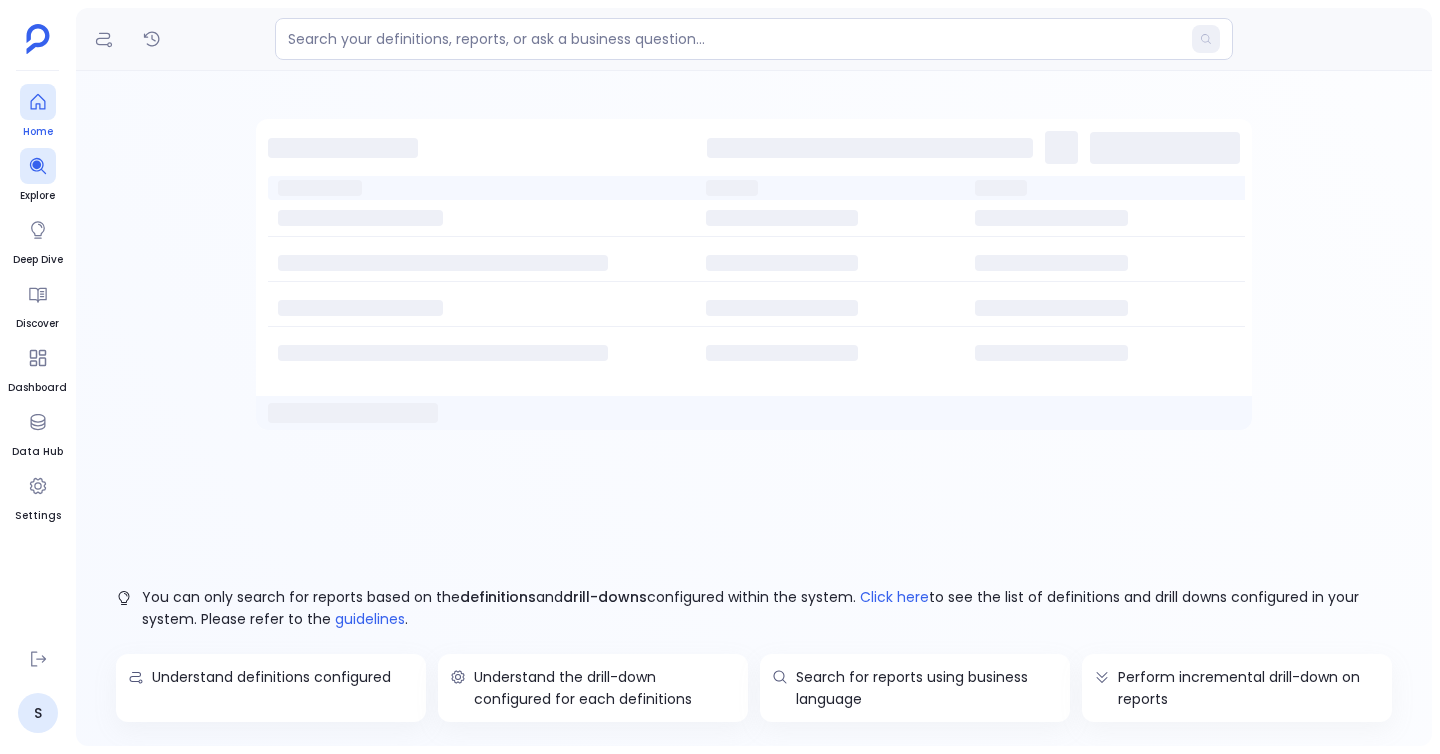 click 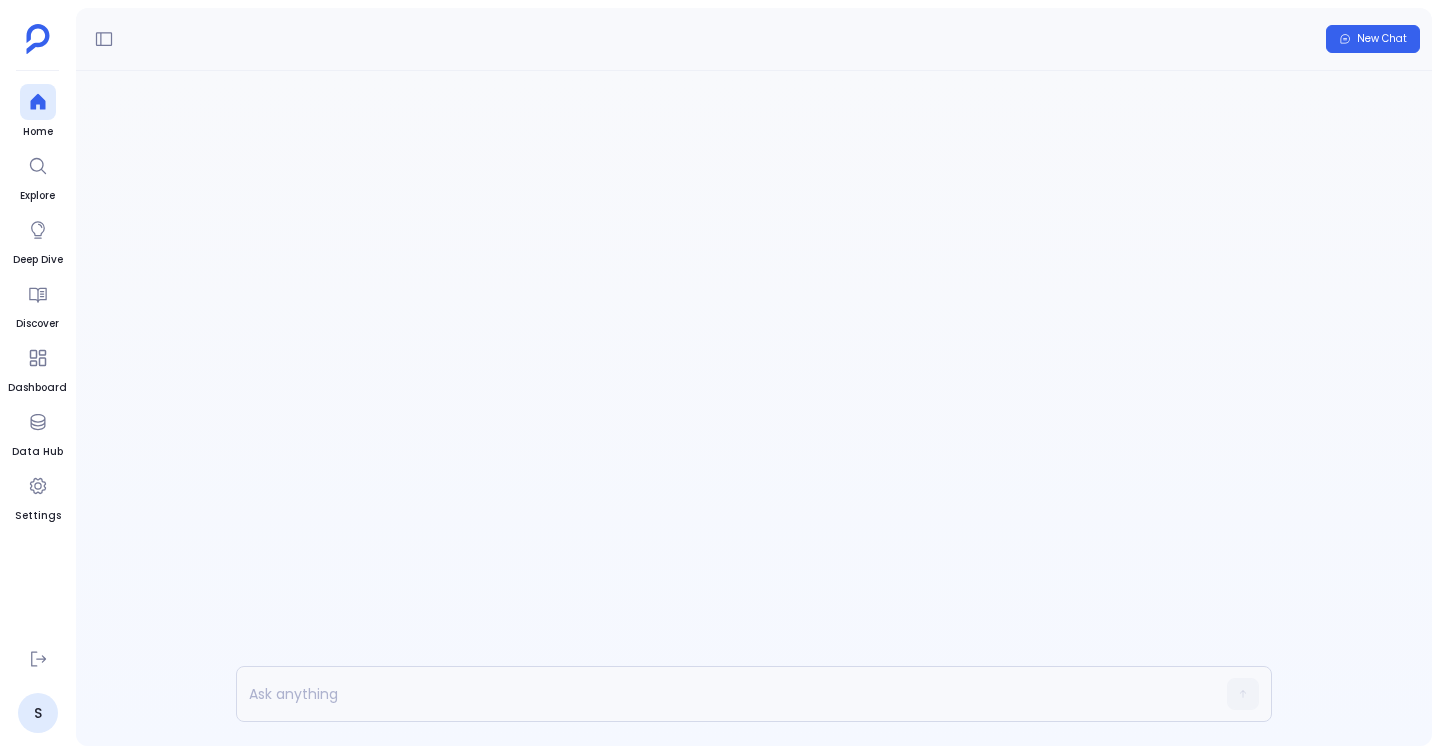 scroll, scrollTop: 0, scrollLeft: 0, axis: both 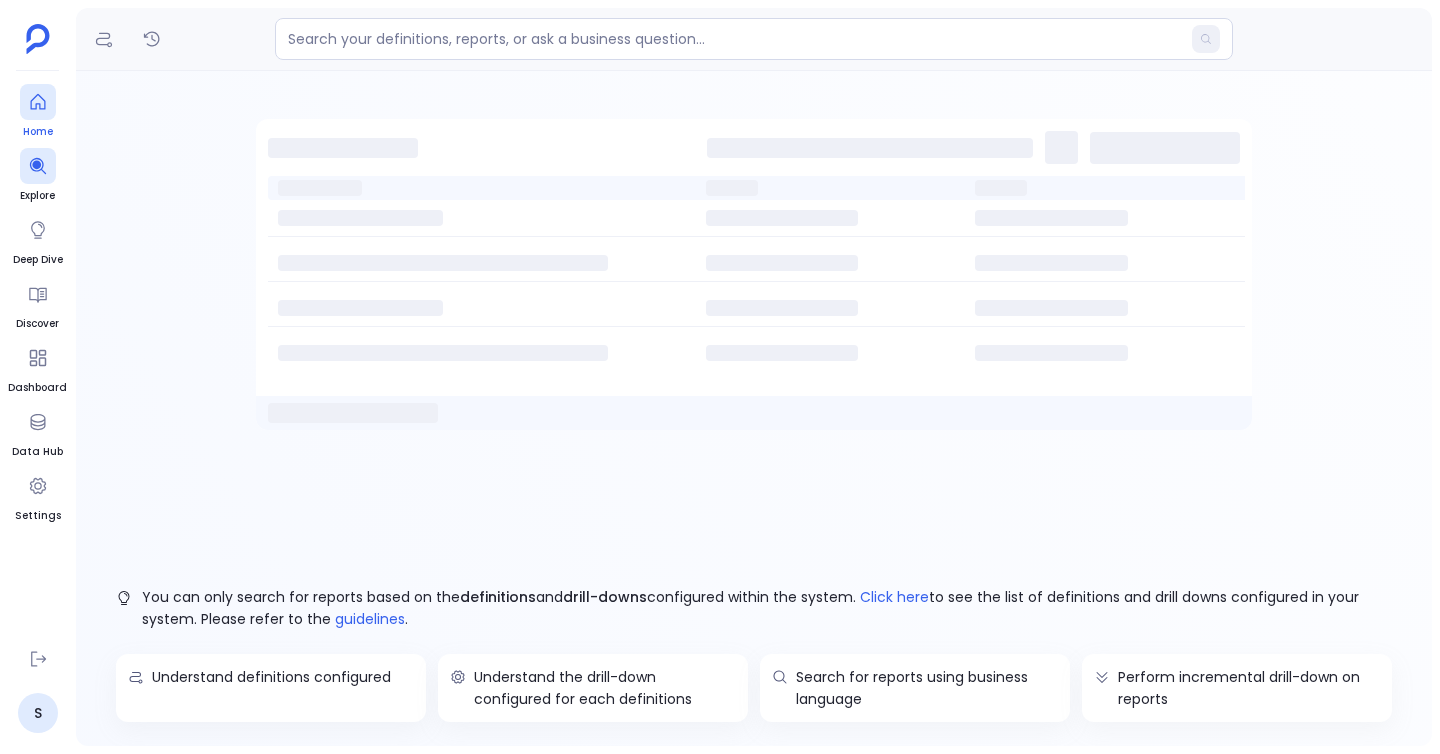 click 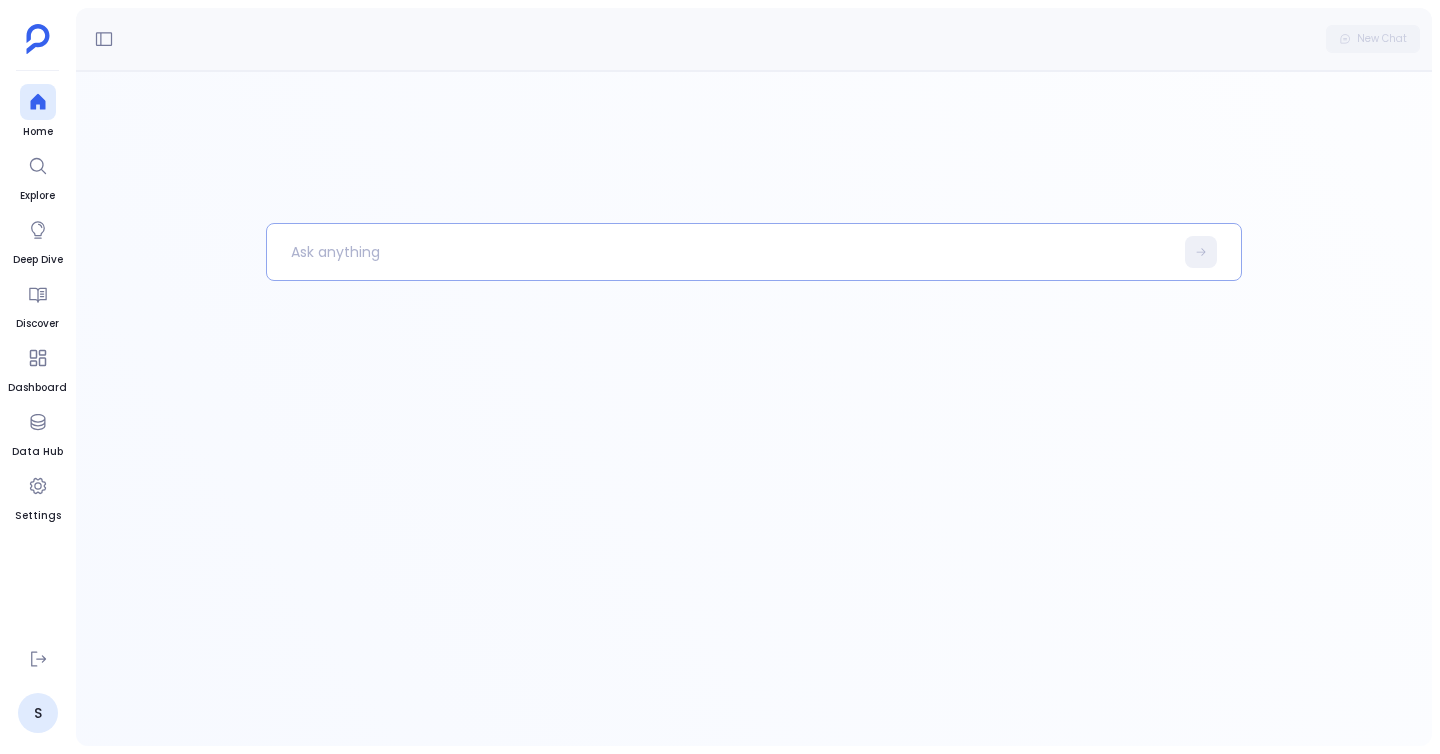 click at bounding box center [720, 252] 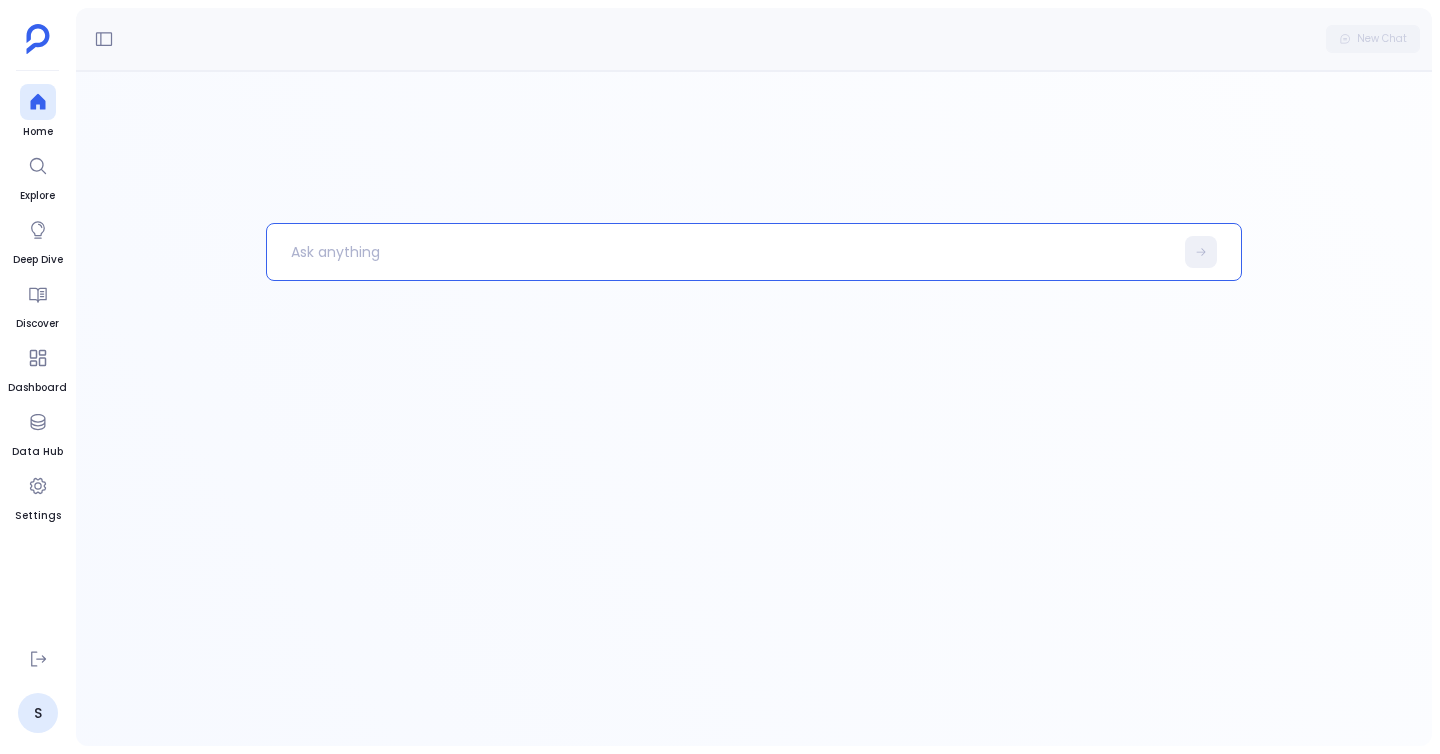 type 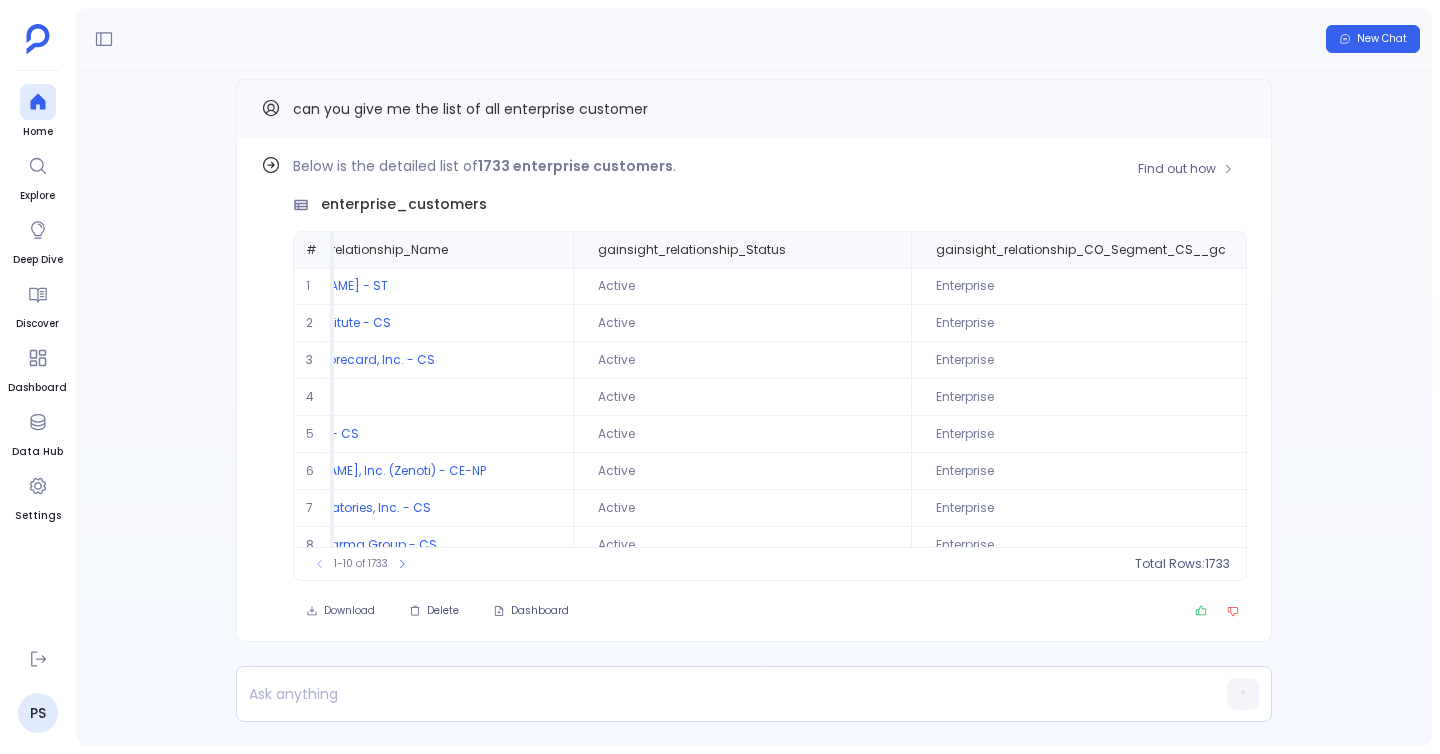 scroll, scrollTop: 0, scrollLeft: 0, axis: both 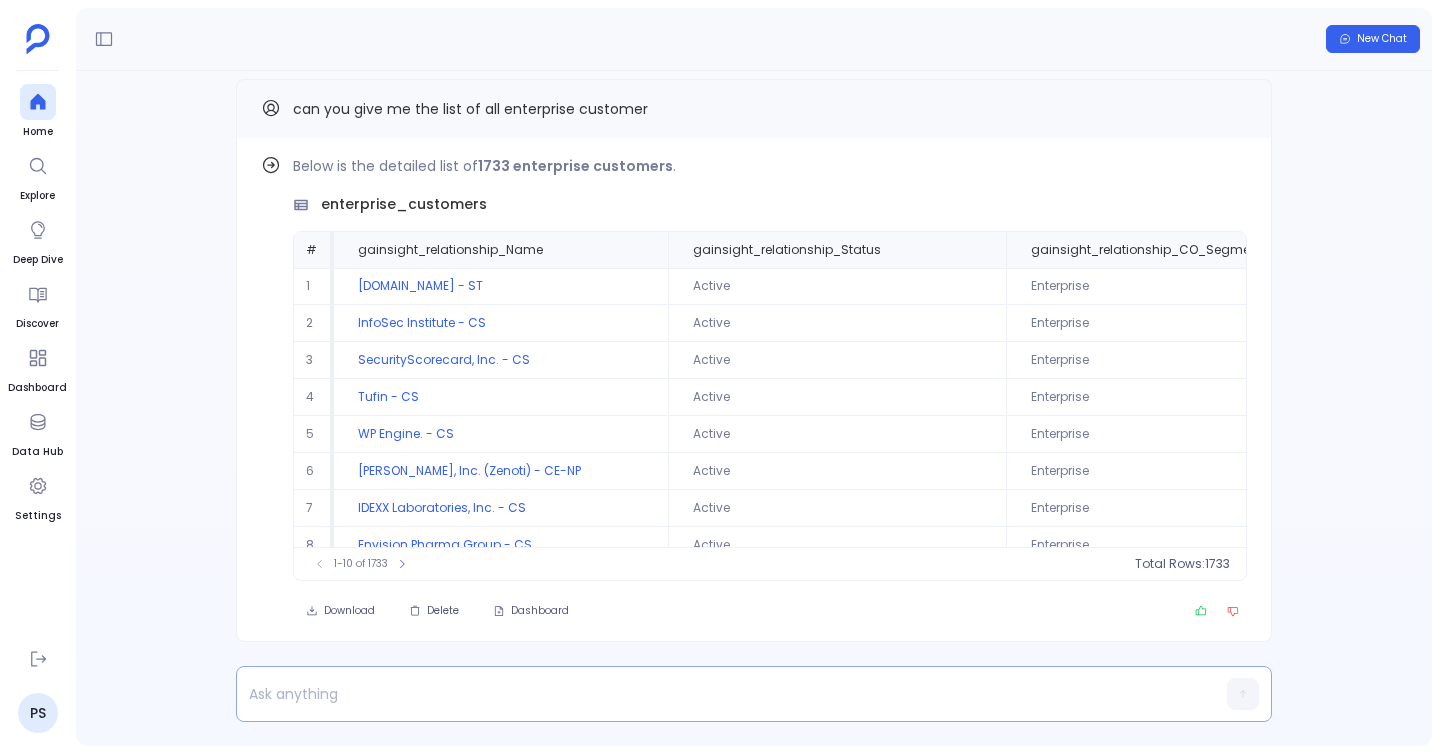 click at bounding box center [715, 694] 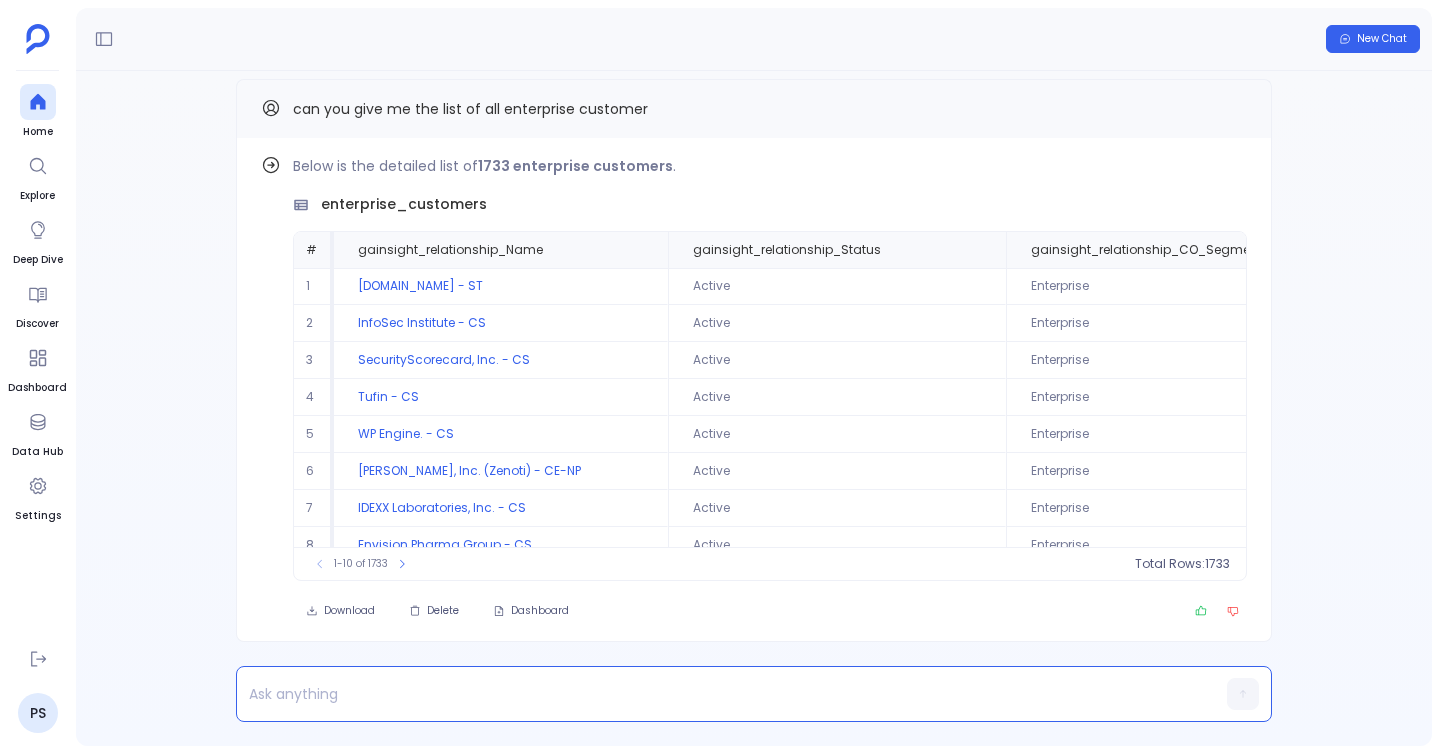type 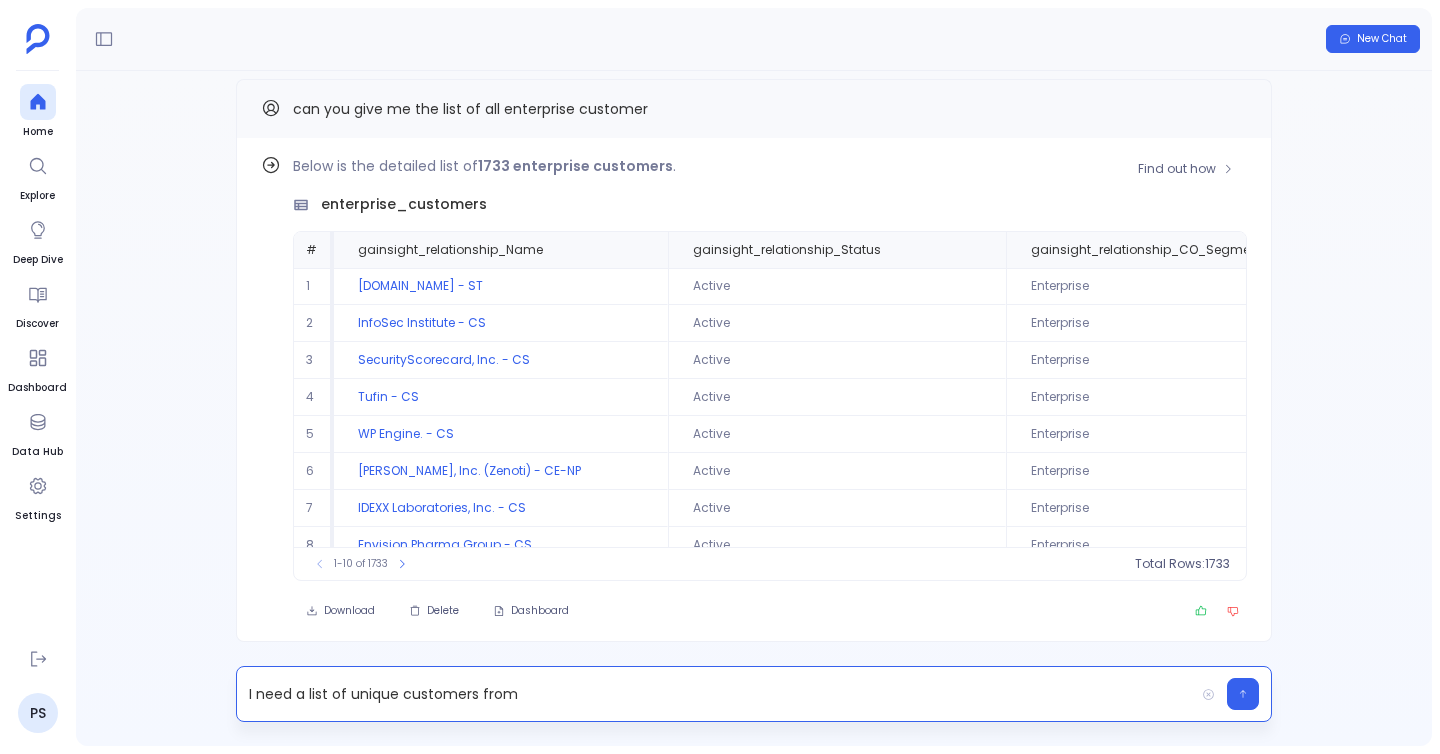 click on "enterprise_customers" at bounding box center (404, 204) 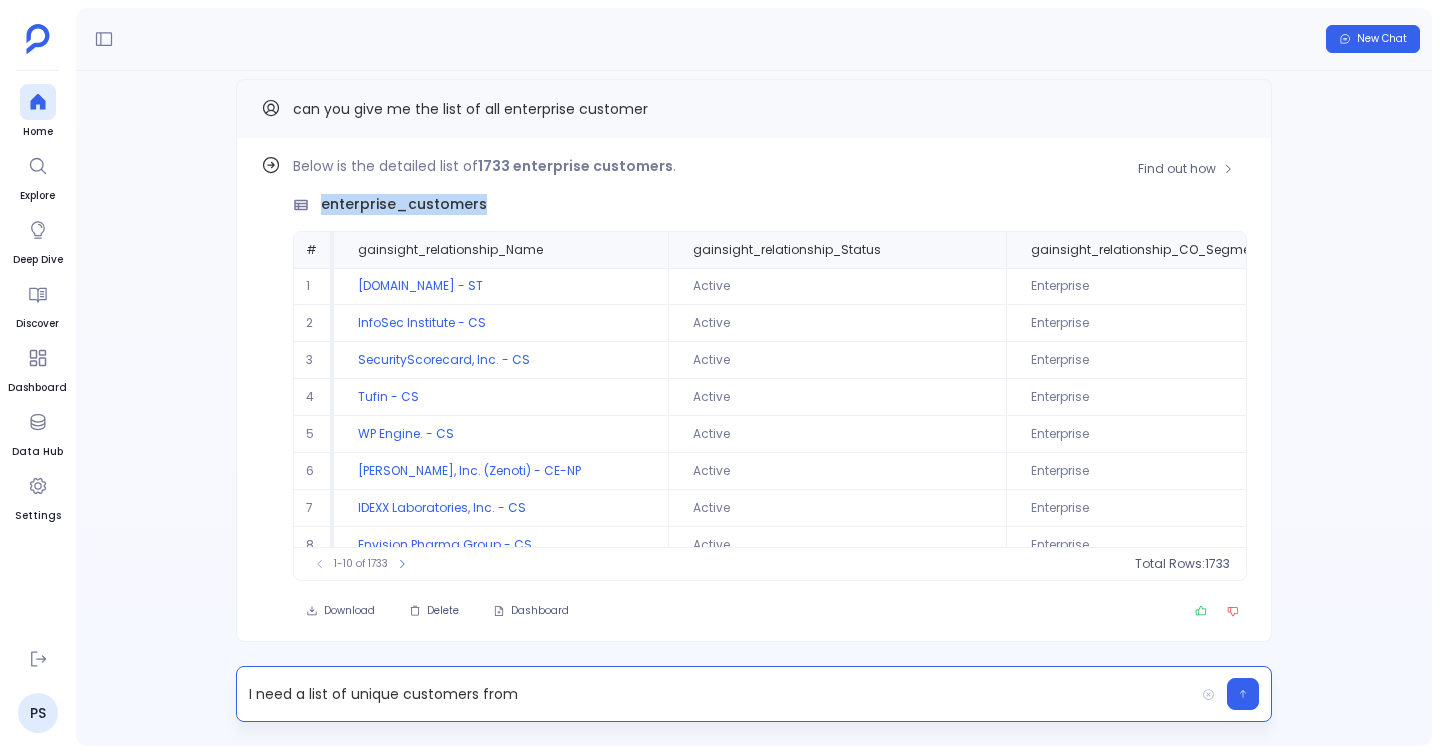 click on "enterprise_customers" at bounding box center [404, 204] 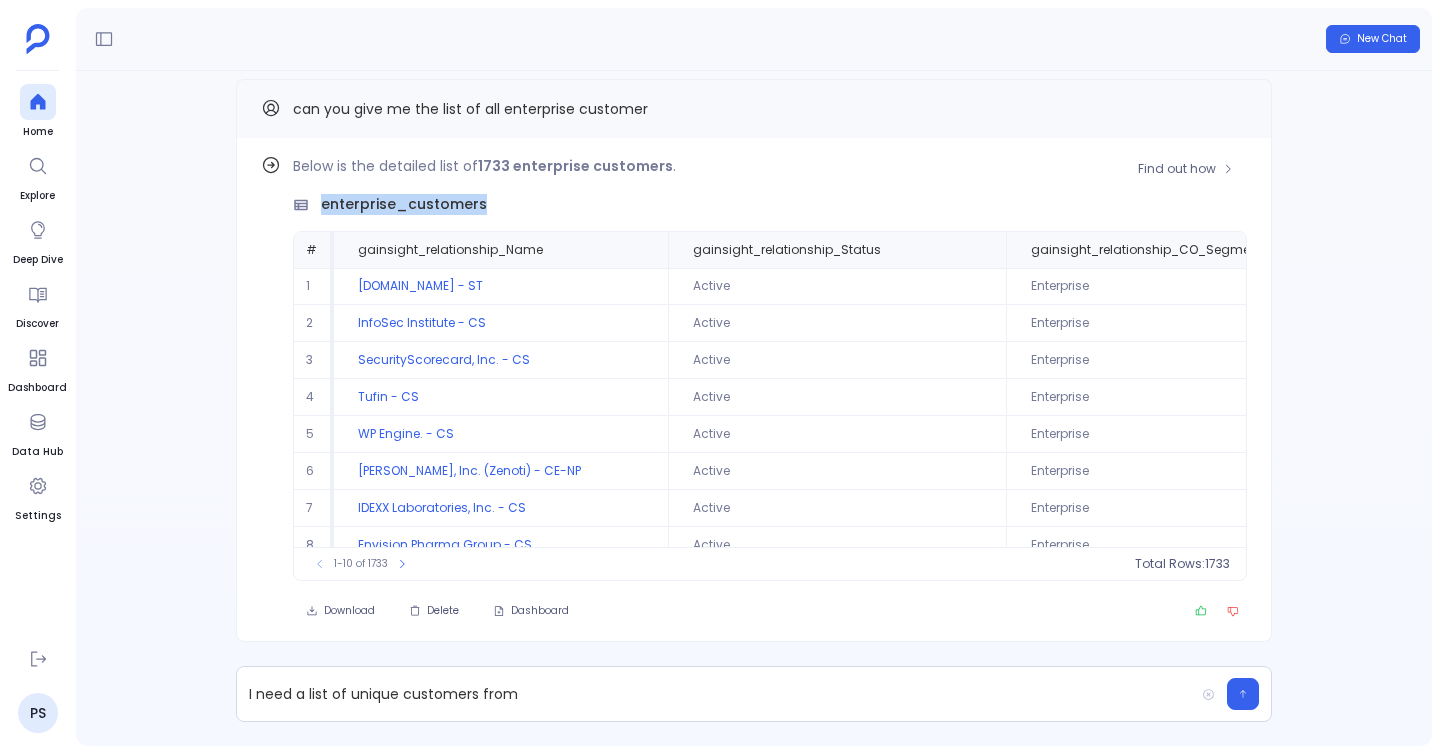 copy on "enterprise_customers" 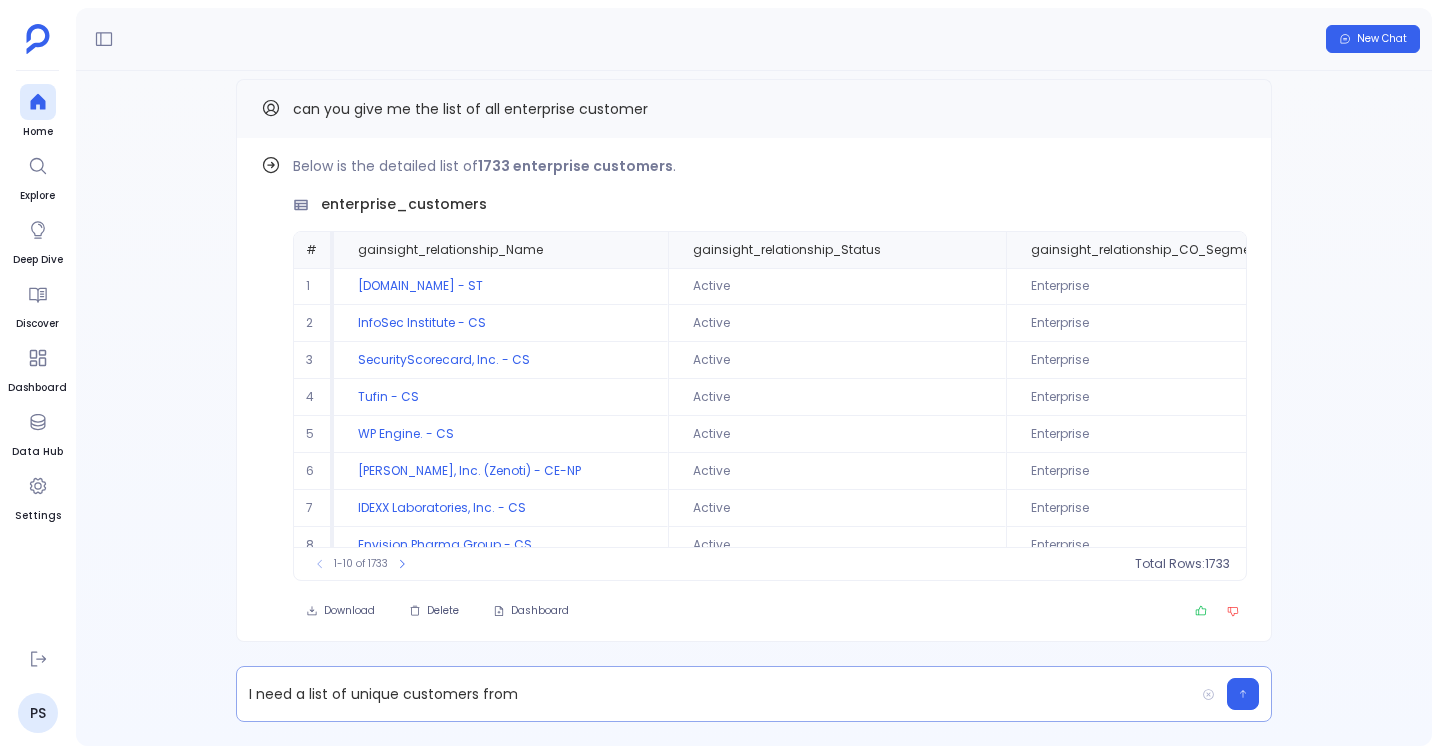 click on "I need a list of unique customers from" at bounding box center [715, 694] 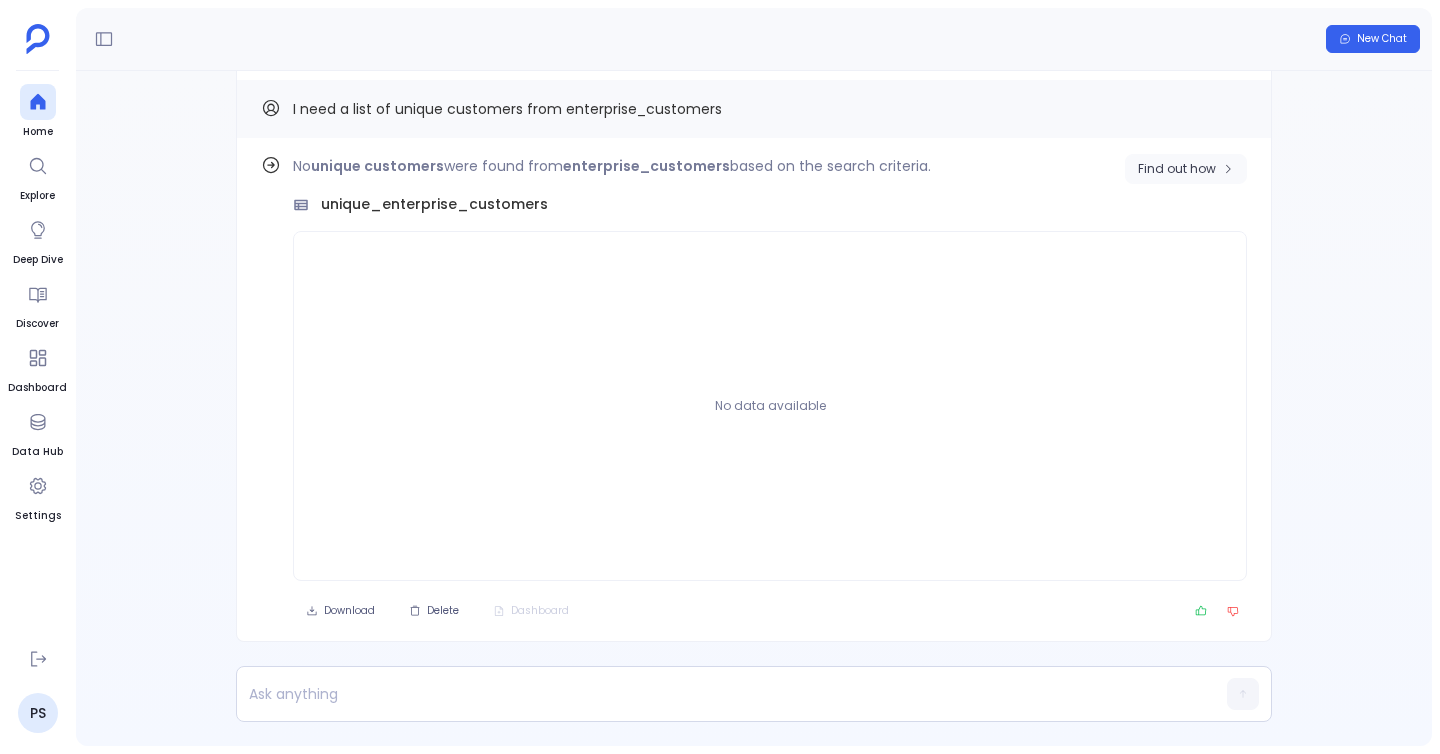 click on "Find out how" at bounding box center (1177, 169) 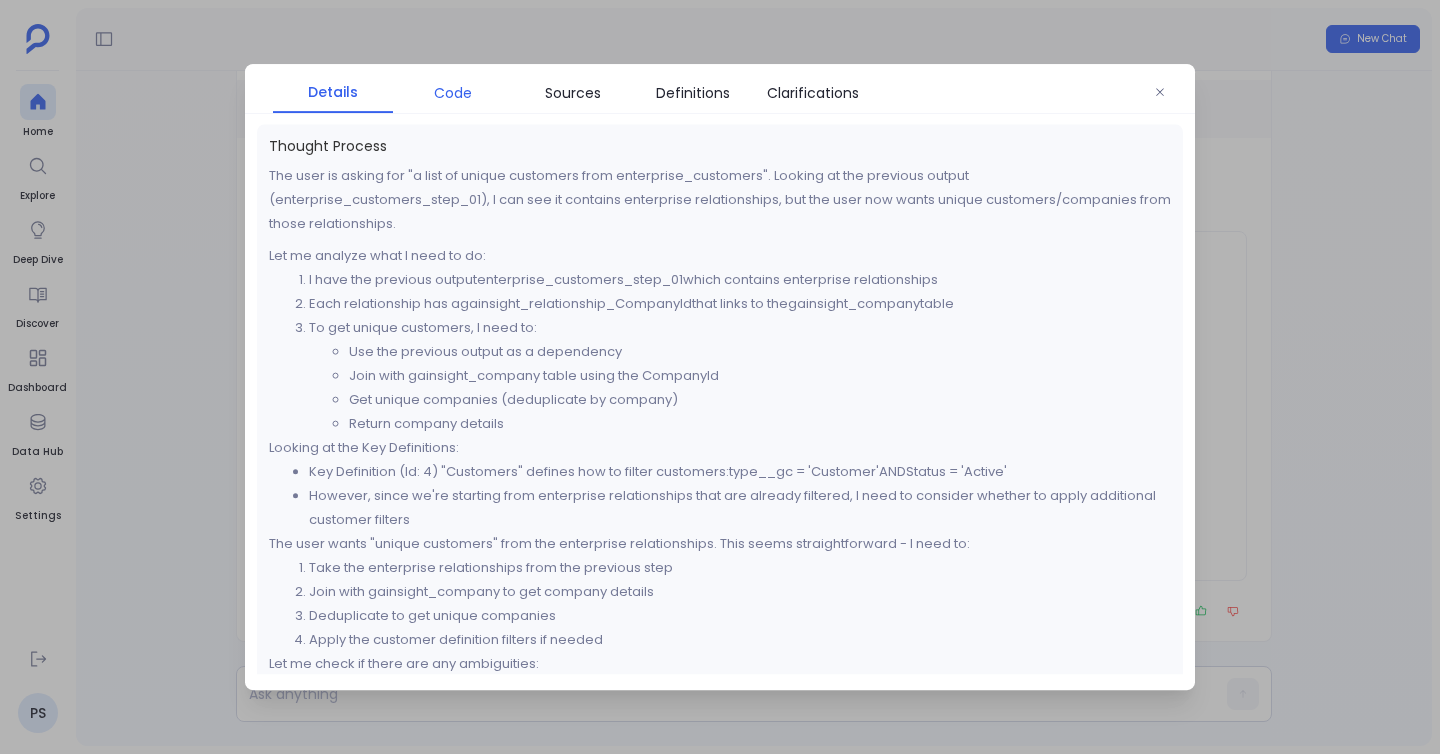 click on "Code" at bounding box center [453, 93] 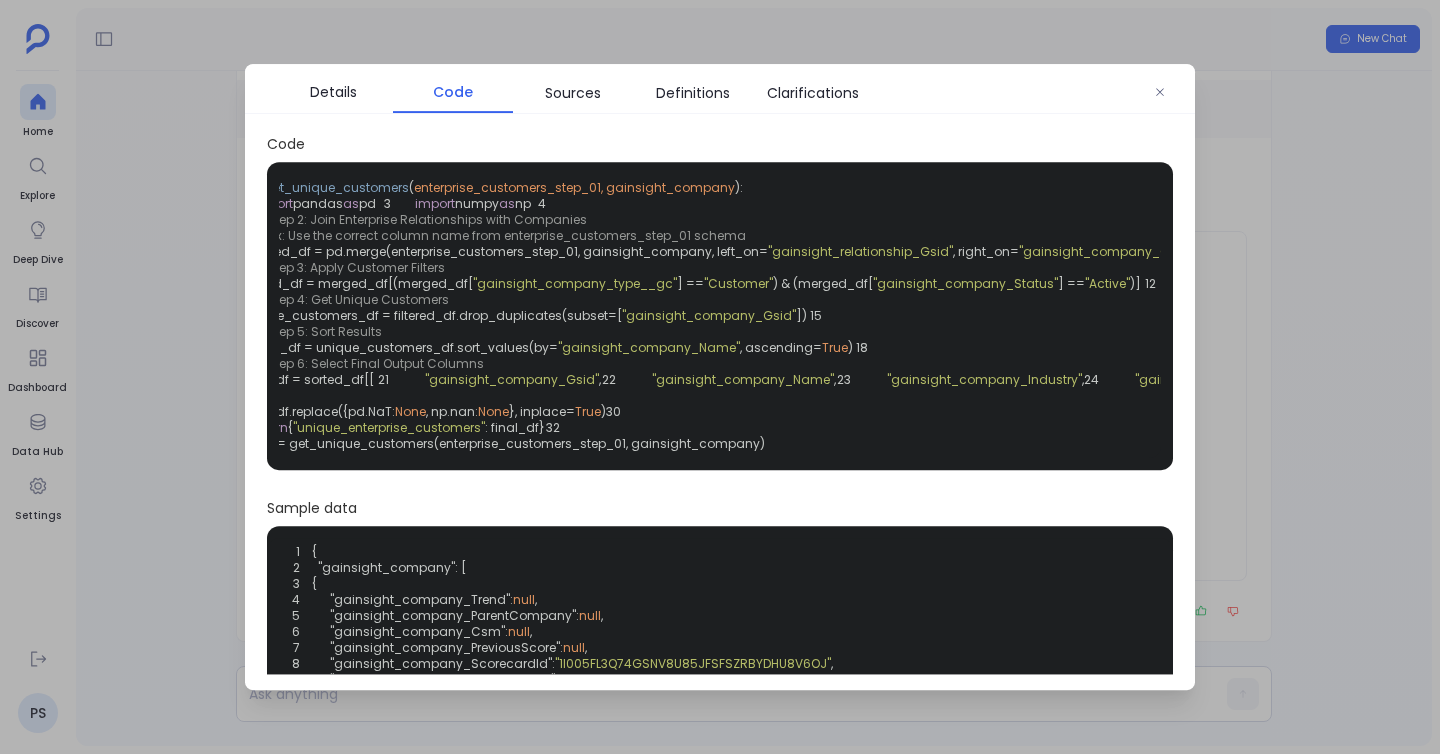 scroll, scrollTop: 0, scrollLeft: 0, axis: both 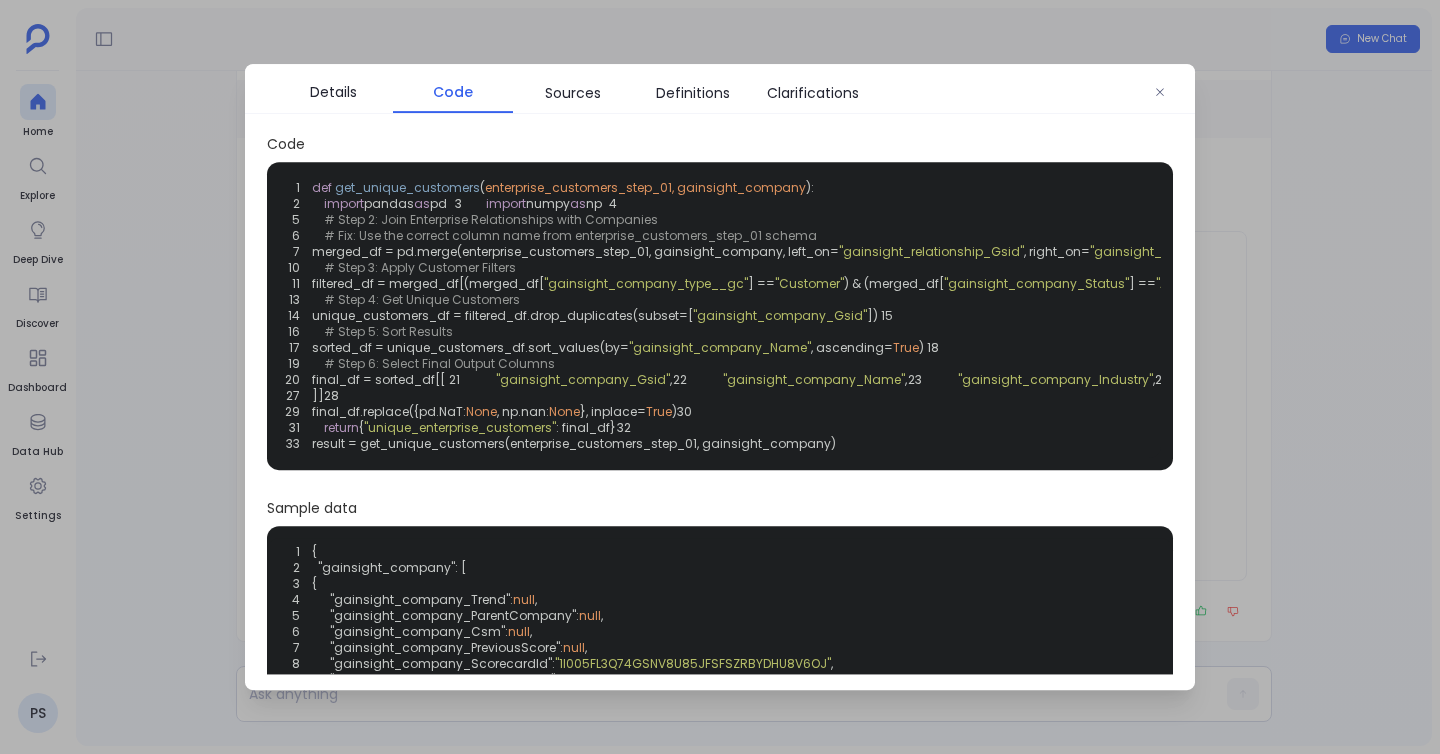 click at bounding box center [720, 377] 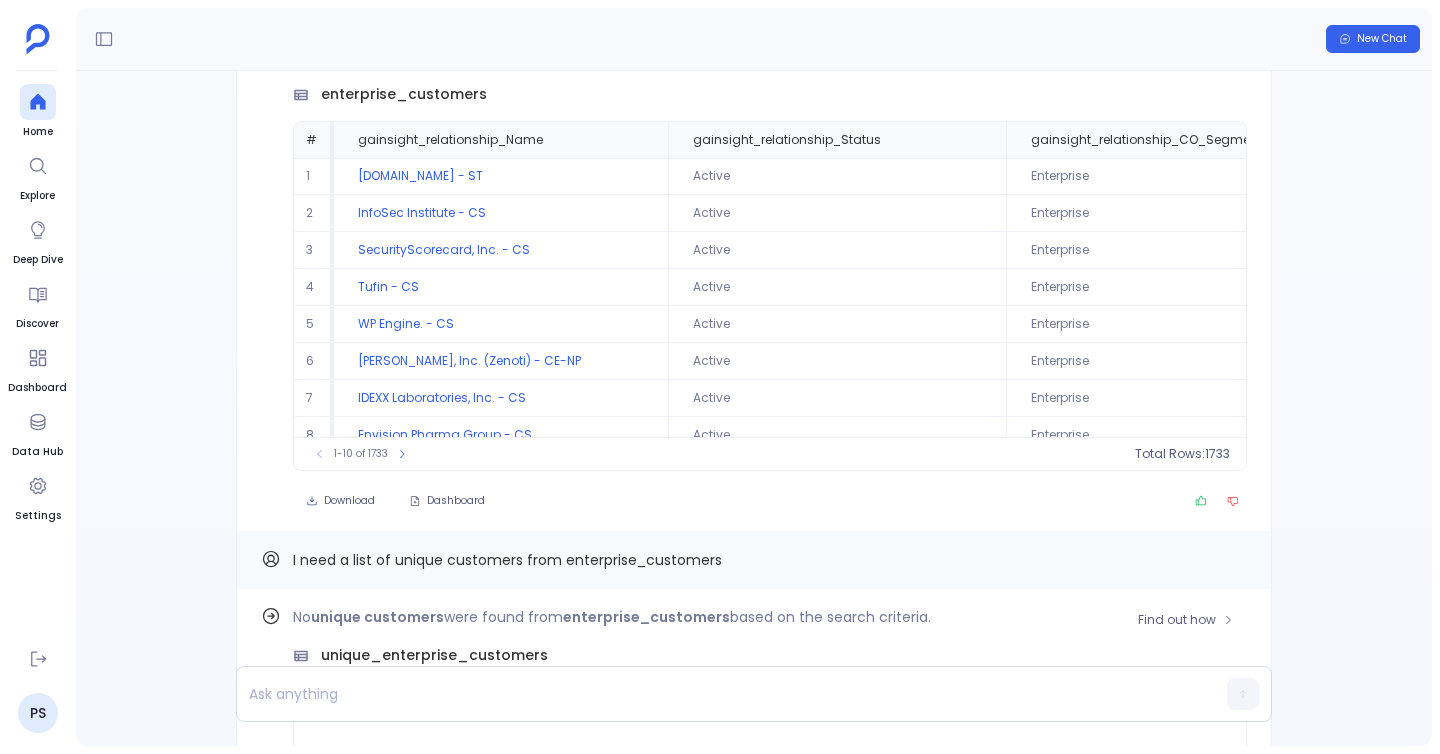 scroll, scrollTop: -577, scrollLeft: 0, axis: vertical 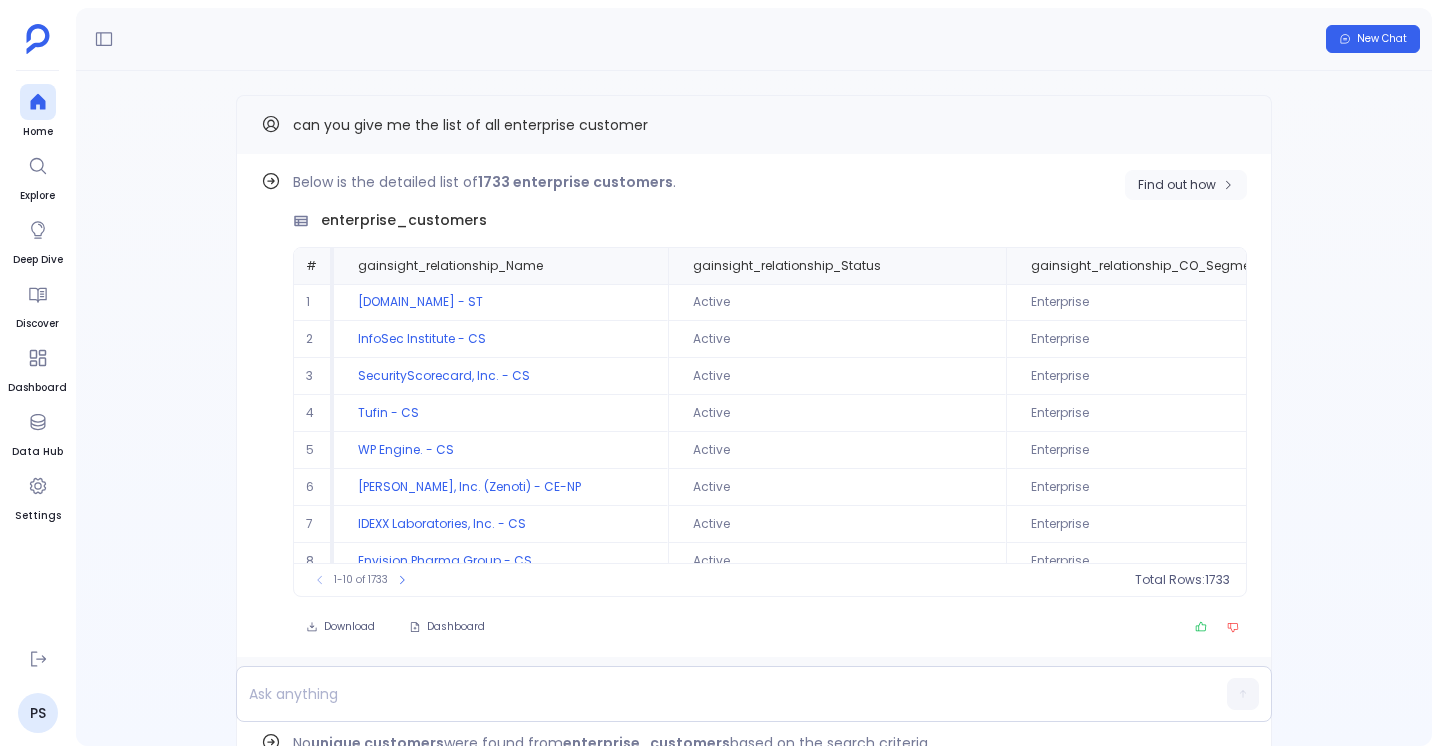 click on "Find out how" at bounding box center [1177, 185] 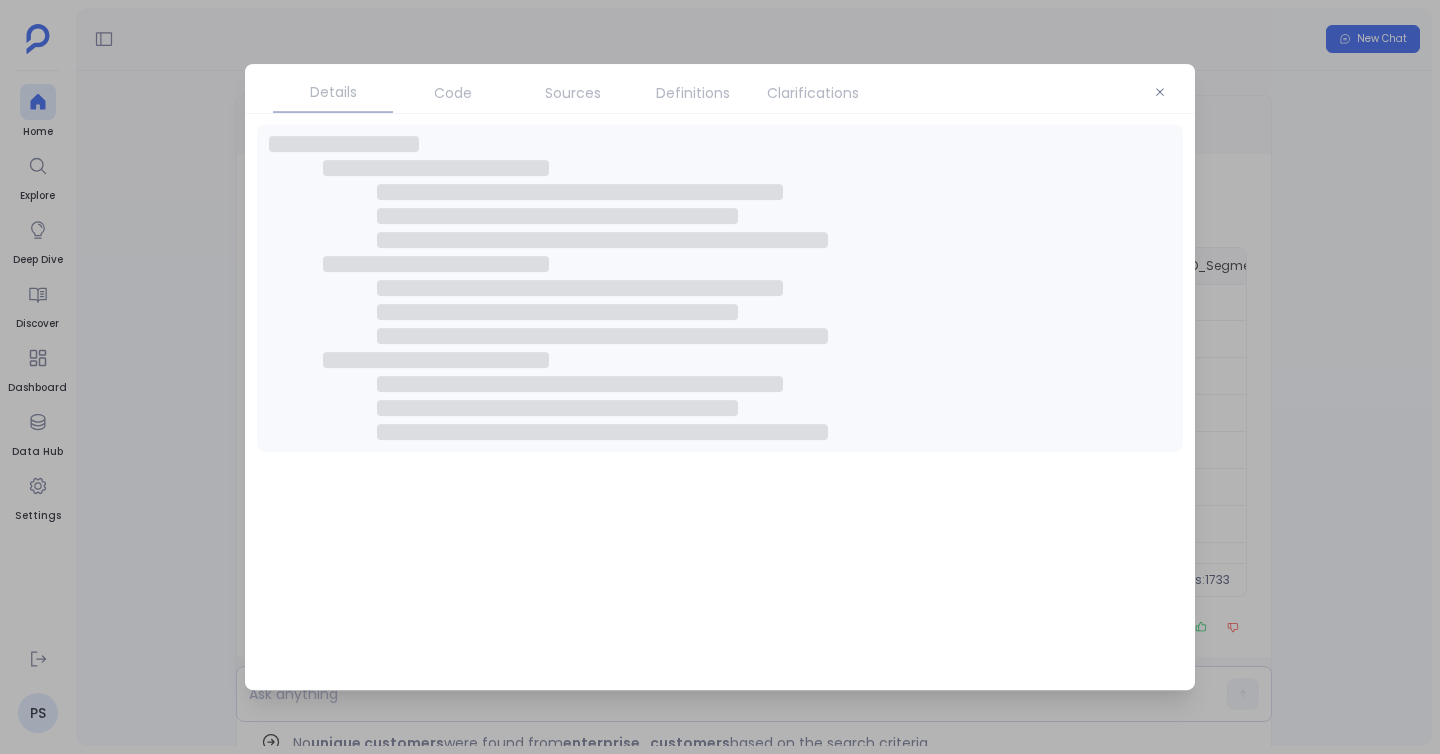 click on "Code" at bounding box center (453, 93) 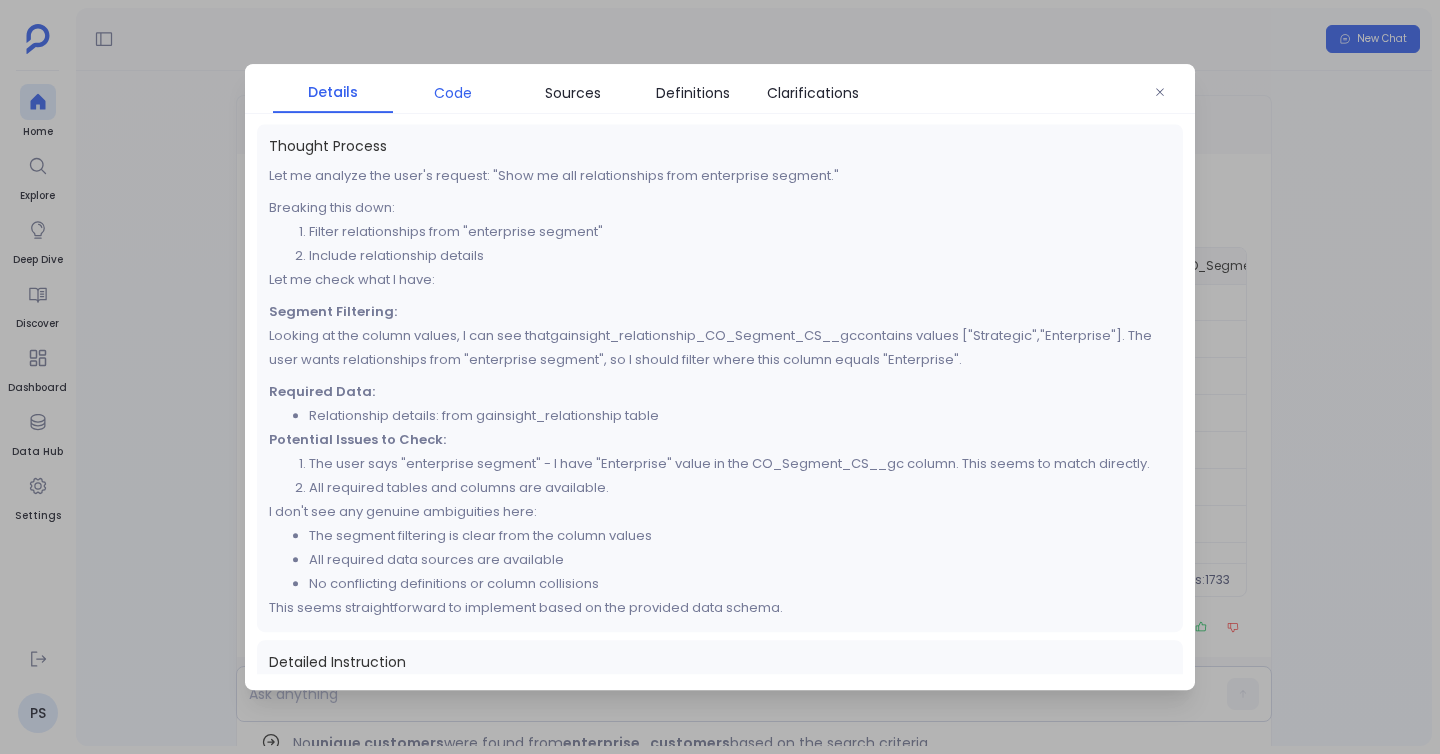 click on "Code" at bounding box center (453, 93) 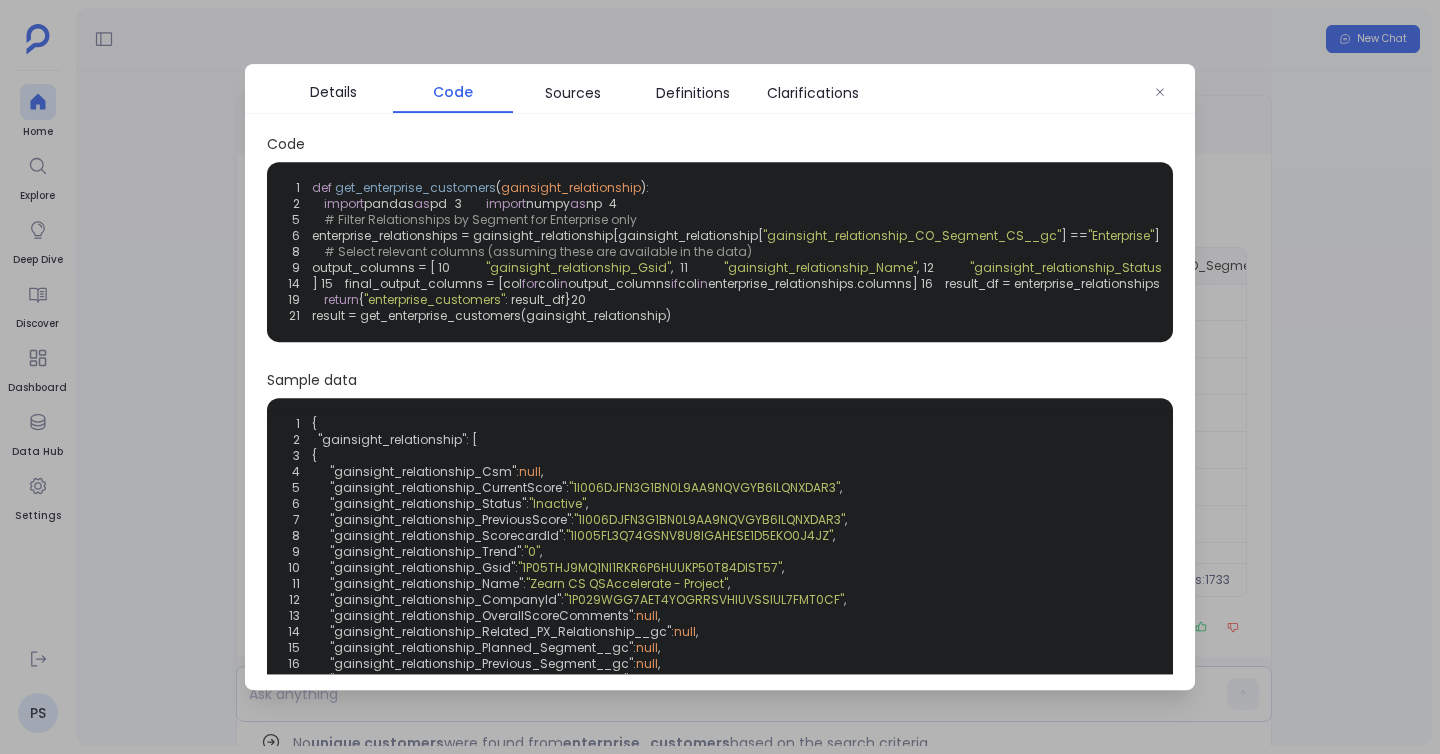 scroll, scrollTop: 0, scrollLeft: 9, axis: horizontal 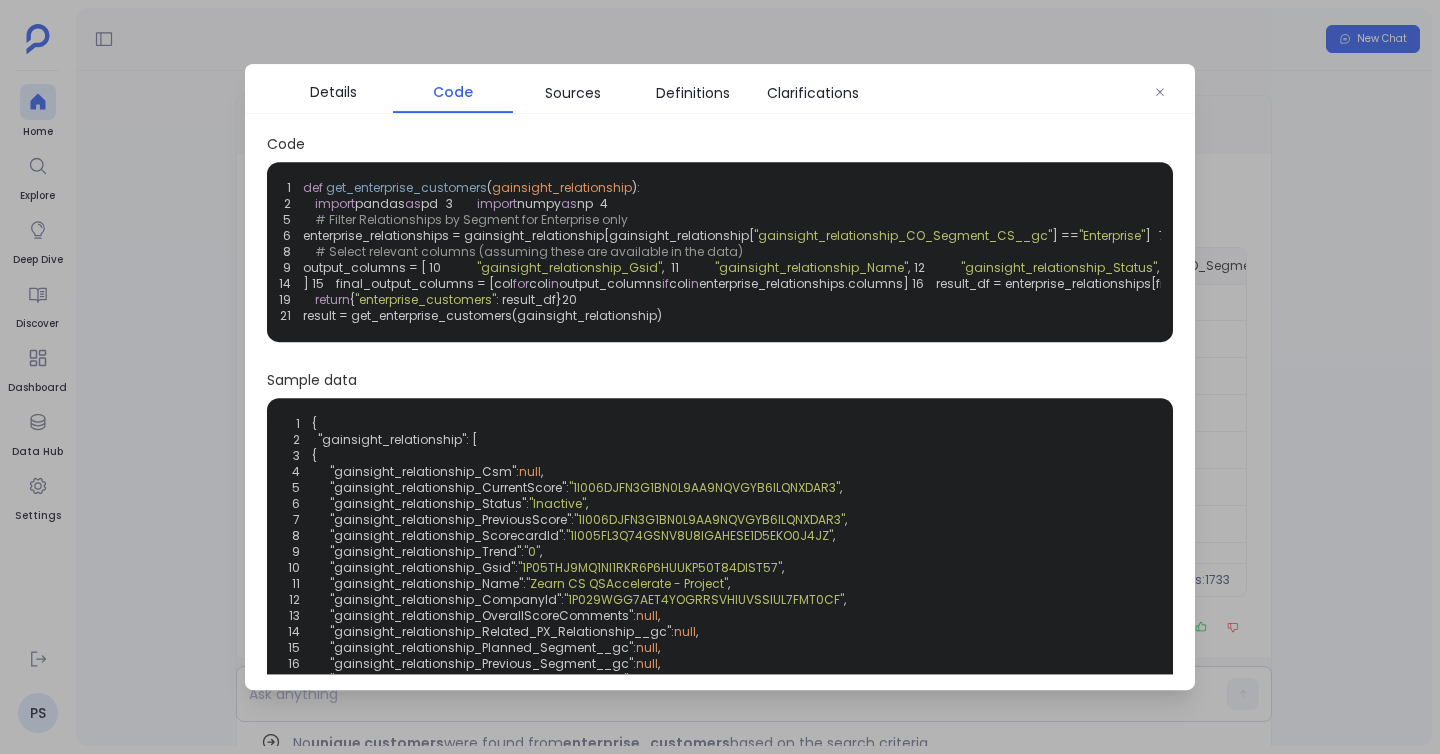 click at bounding box center (720, 377) 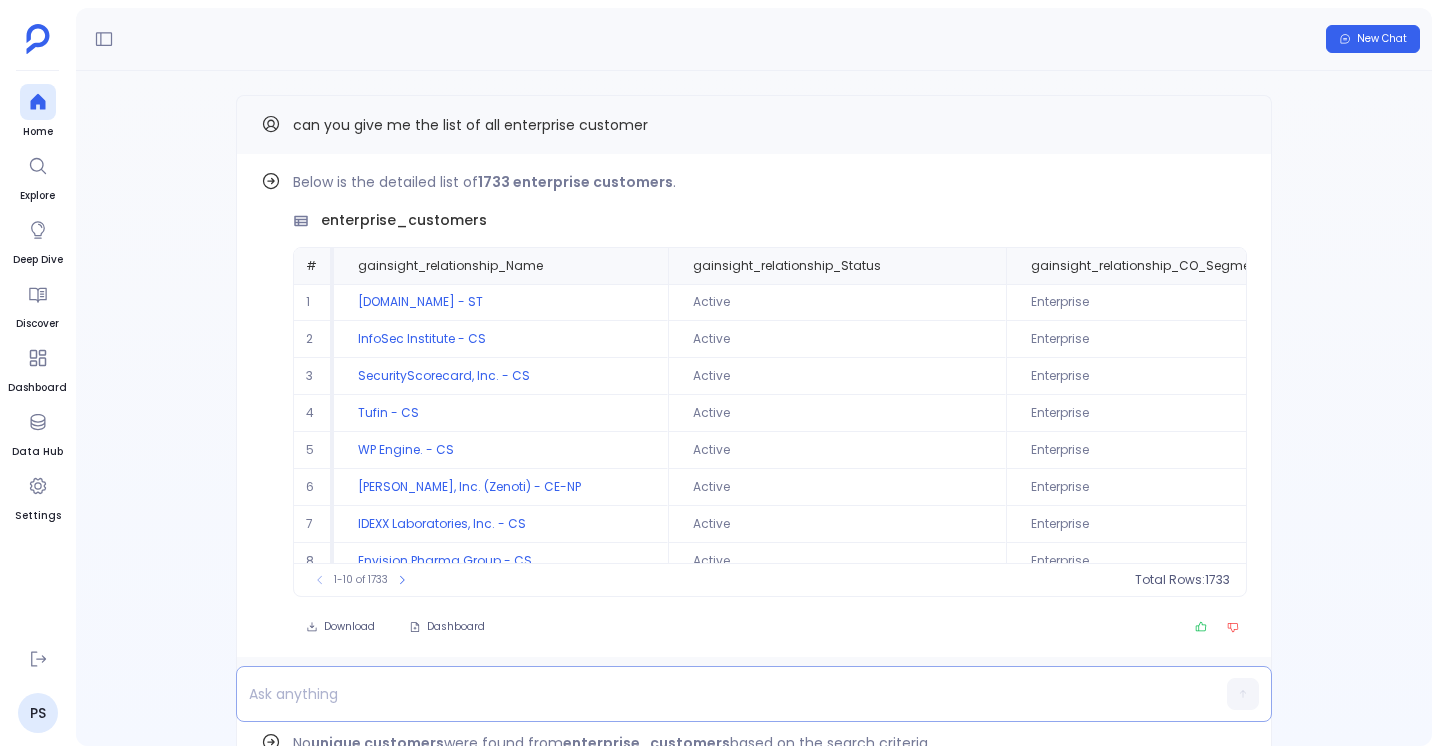 click at bounding box center (715, 694) 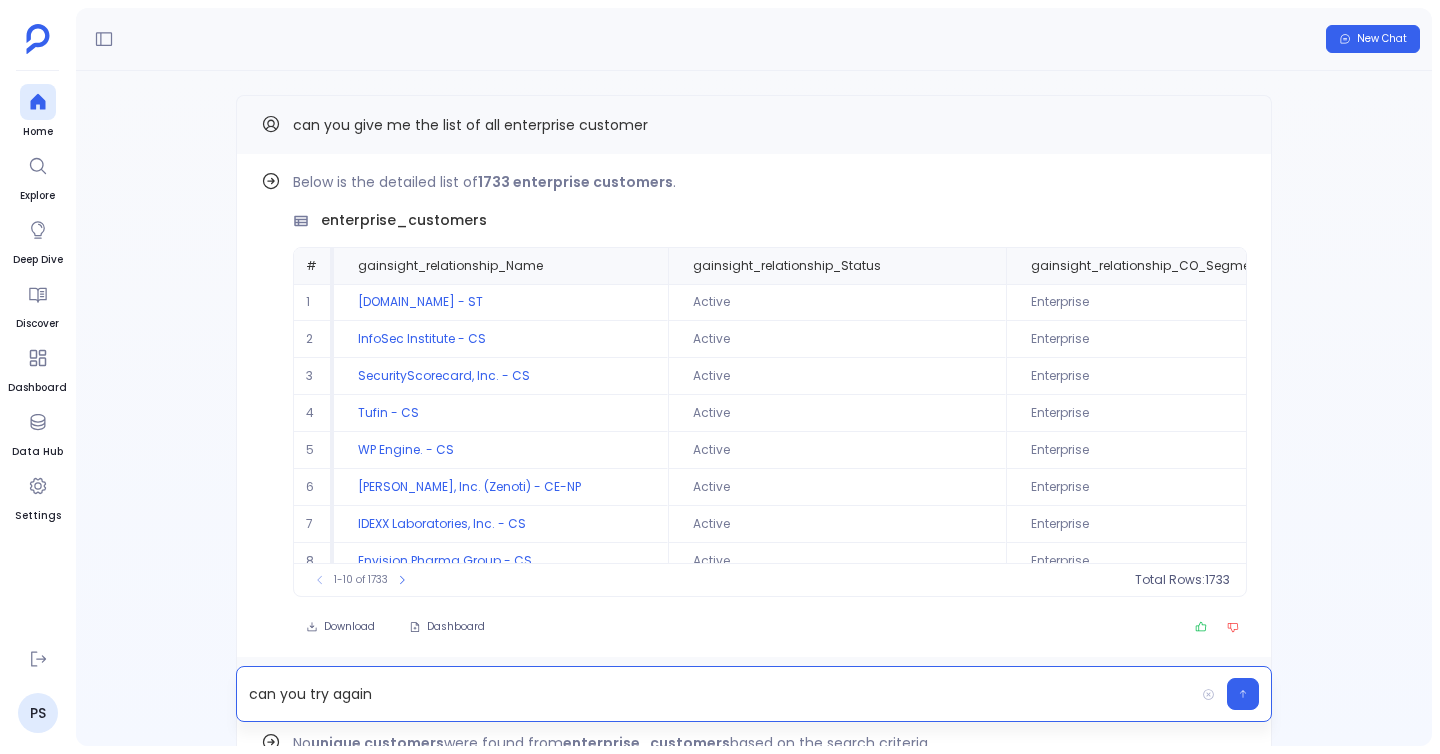 scroll, scrollTop: 0, scrollLeft: 0, axis: both 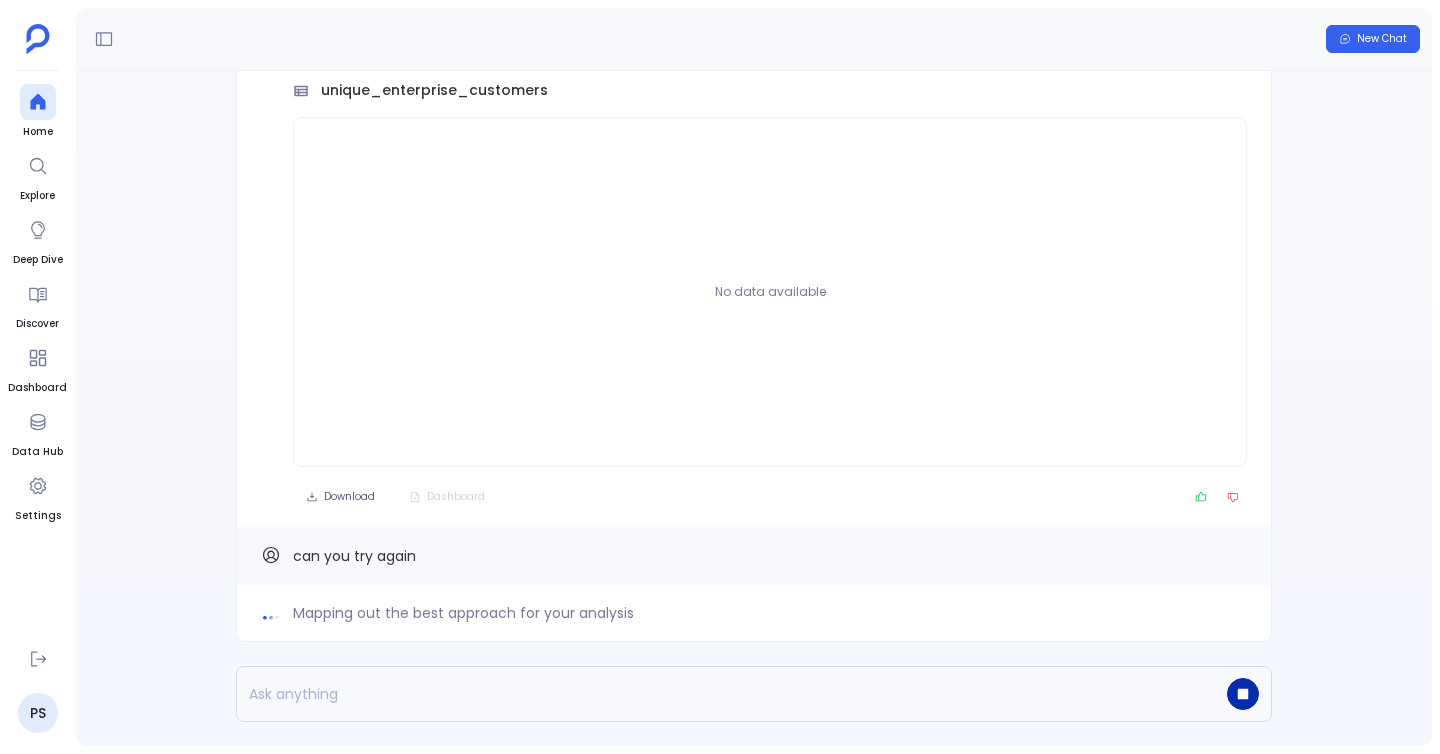 click at bounding box center (1243, 694) 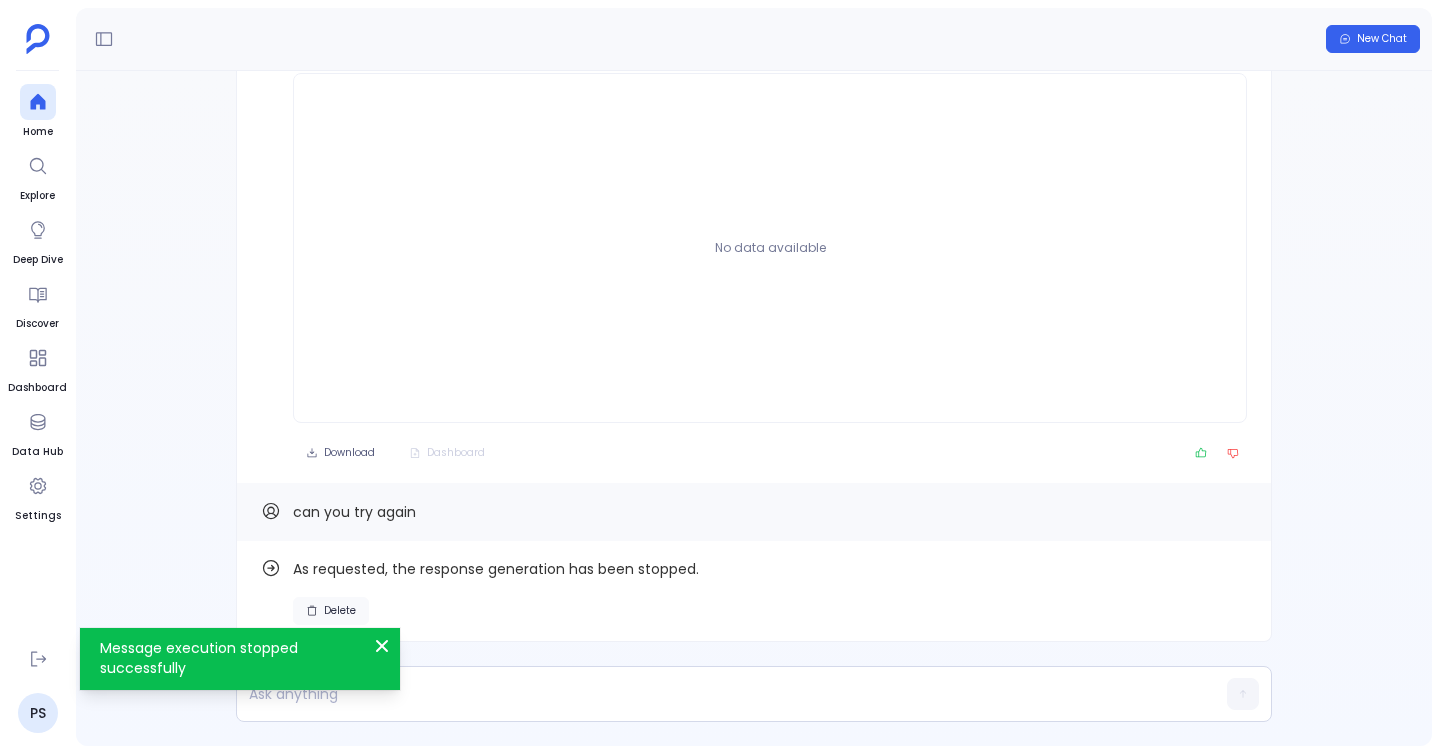 click on "Delete" at bounding box center [340, 611] 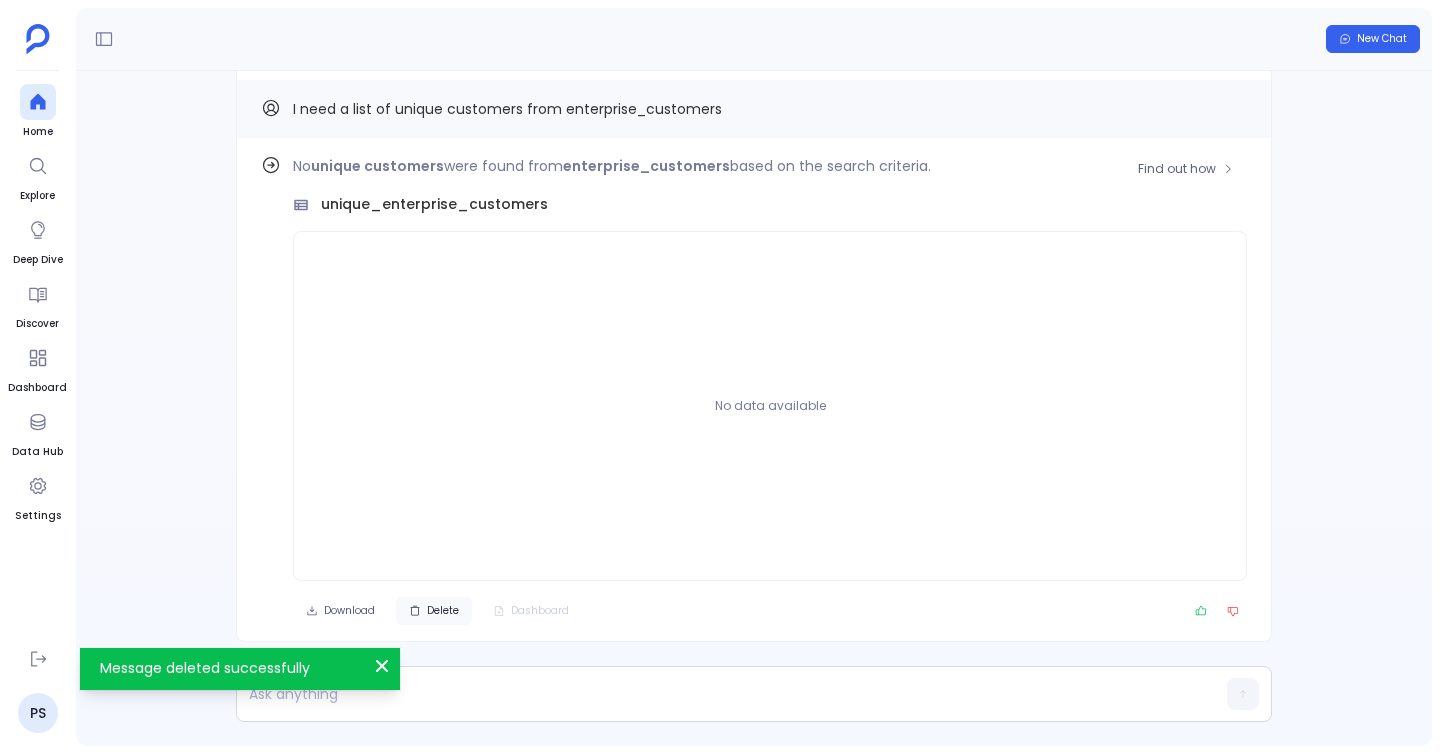click on "Delete" at bounding box center [443, 611] 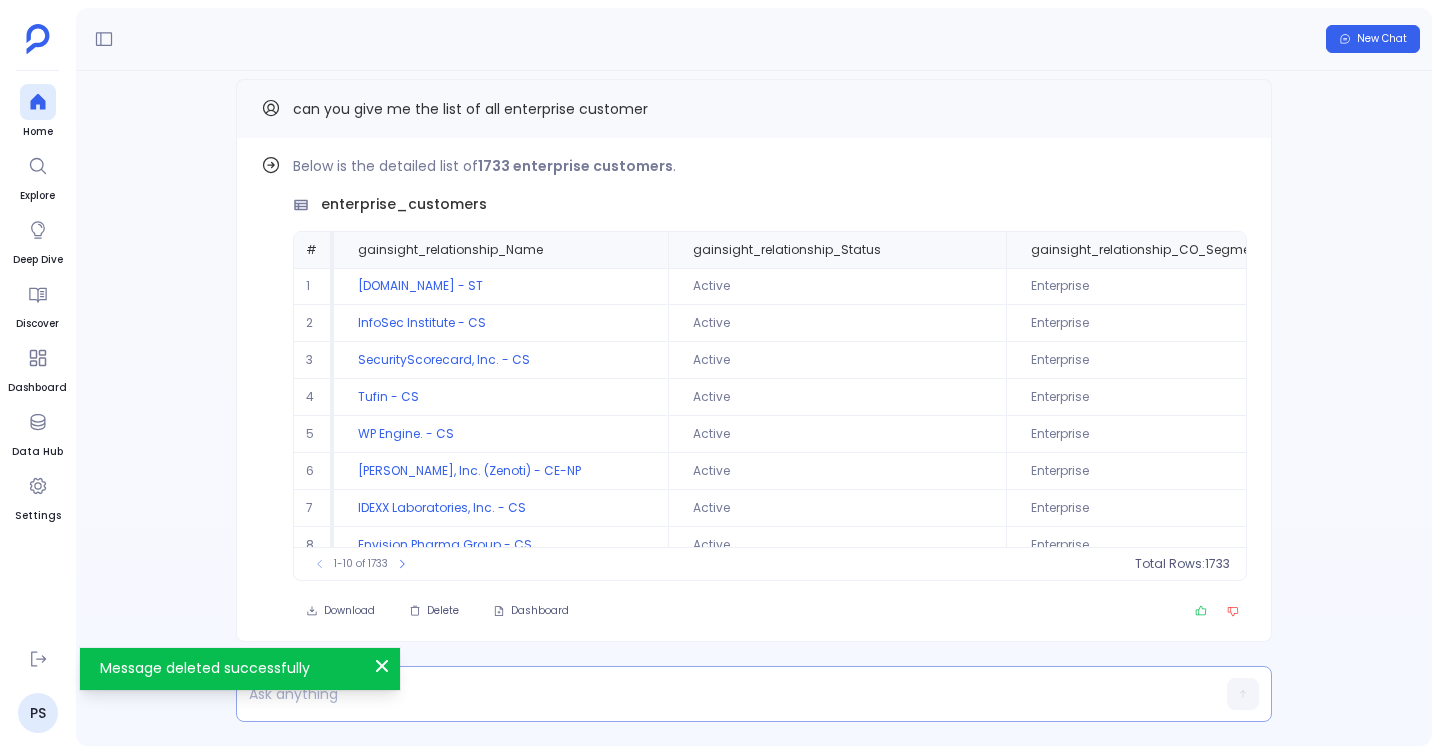 click at bounding box center [715, 694] 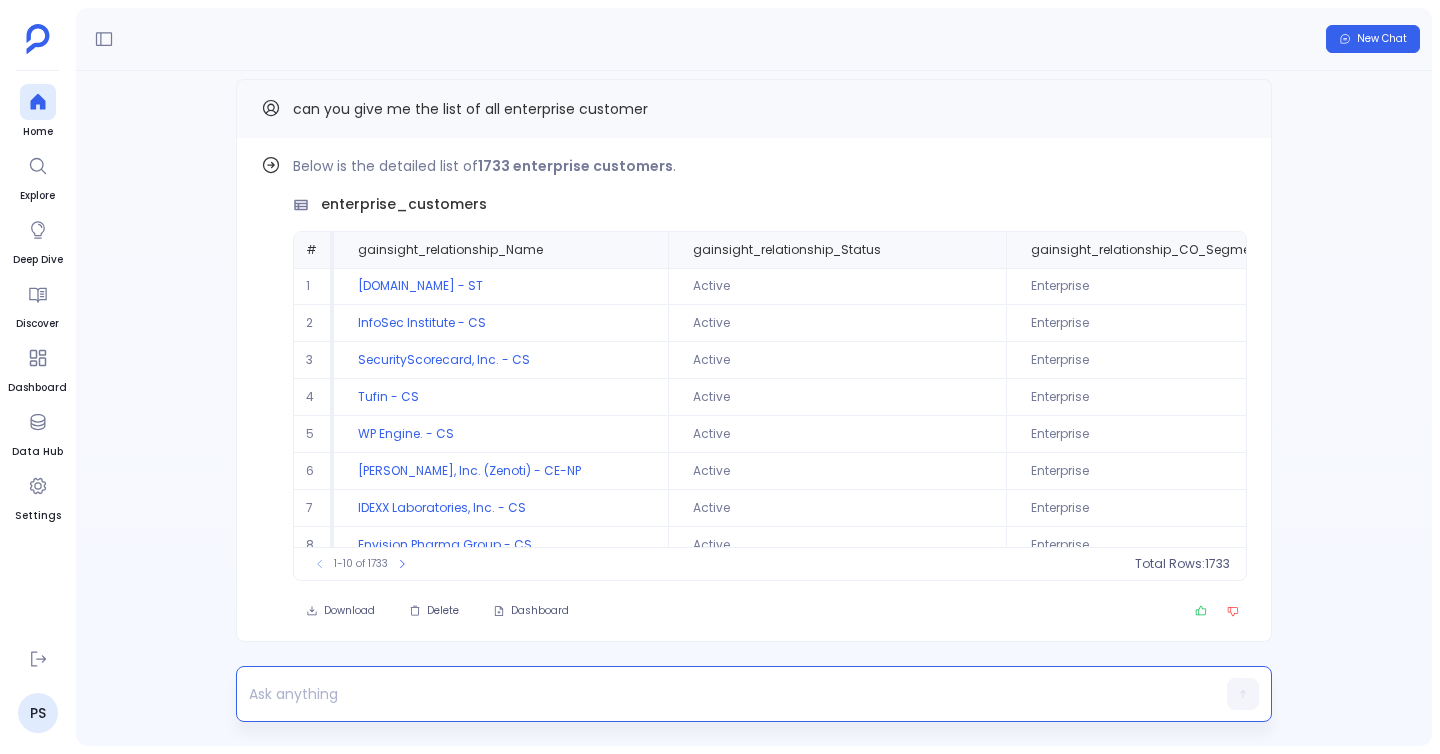click at bounding box center (715, 694) 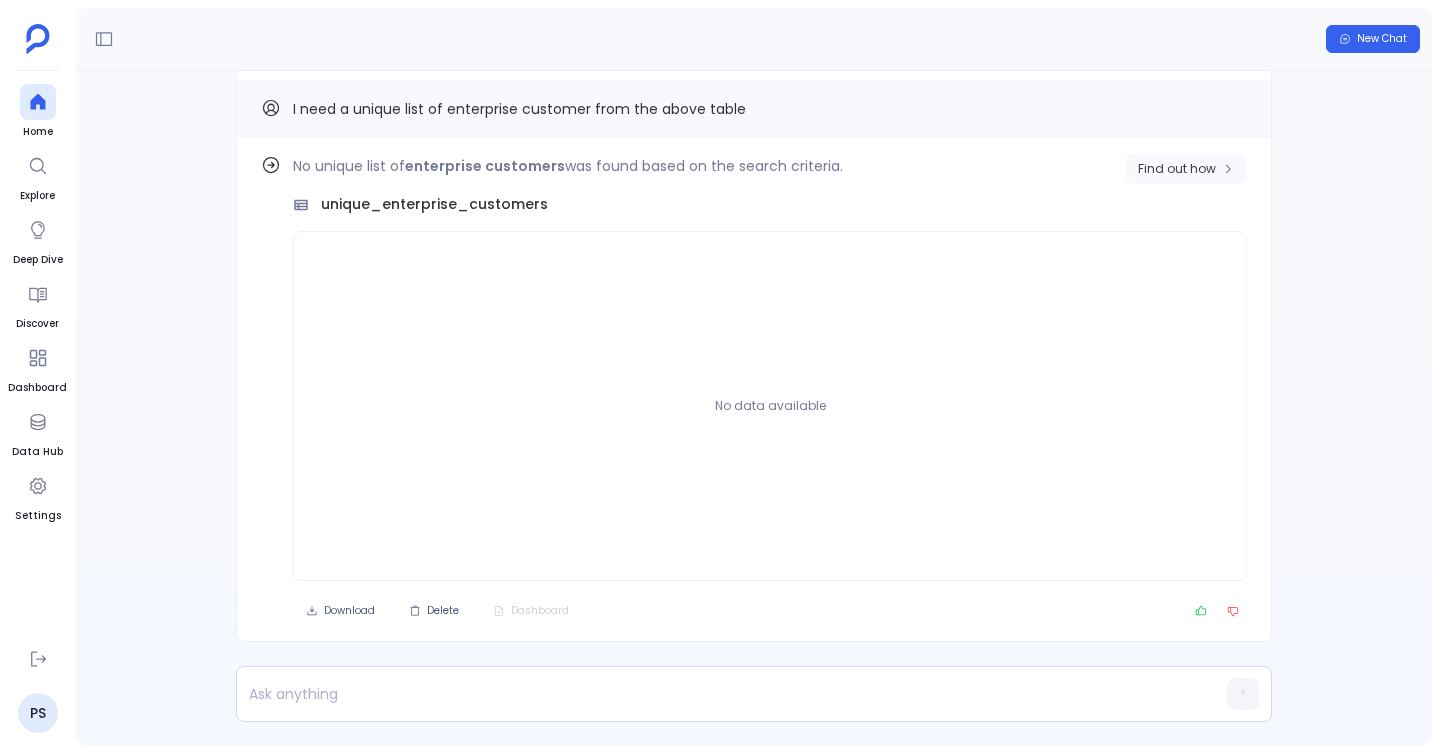 click on "Find out how" at bounding box center [1186, 169] 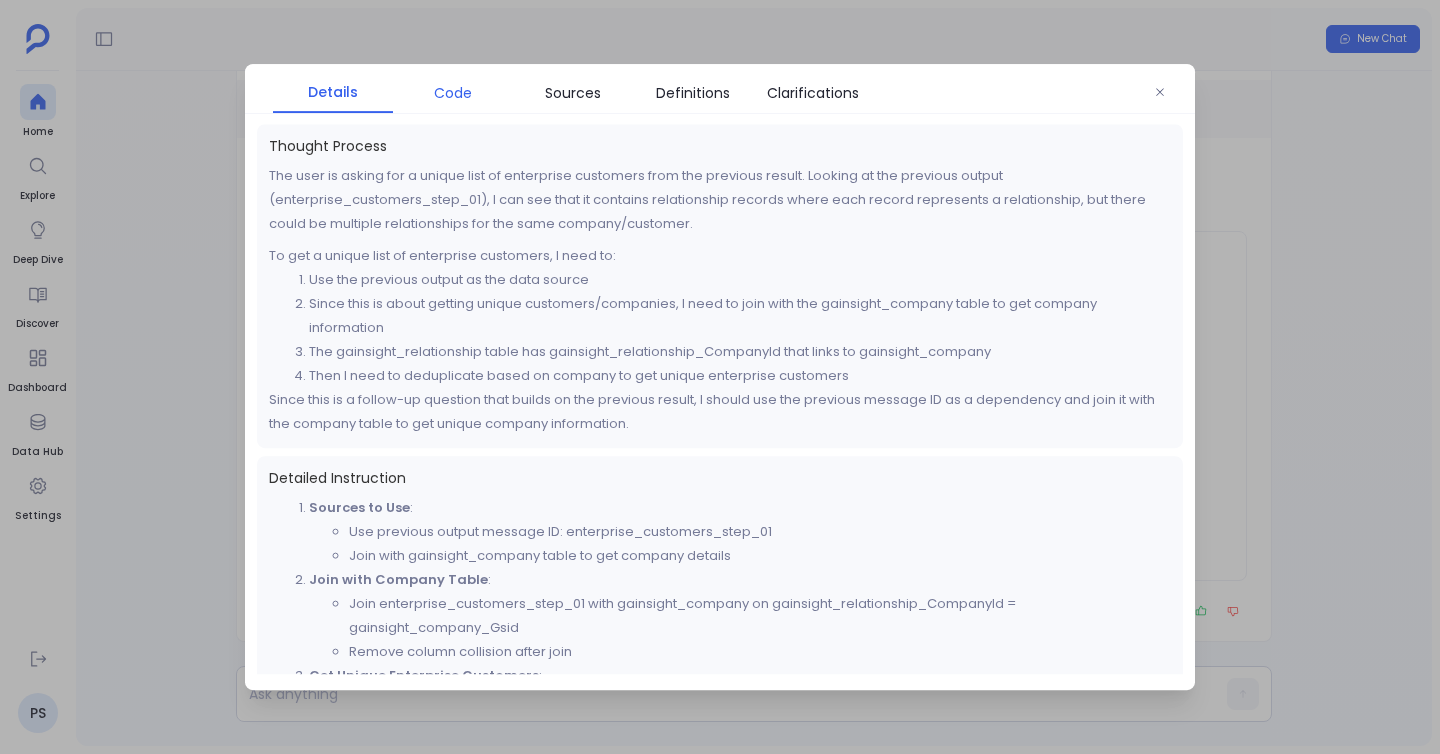 click on "Code" at bounding box center [453, 93] 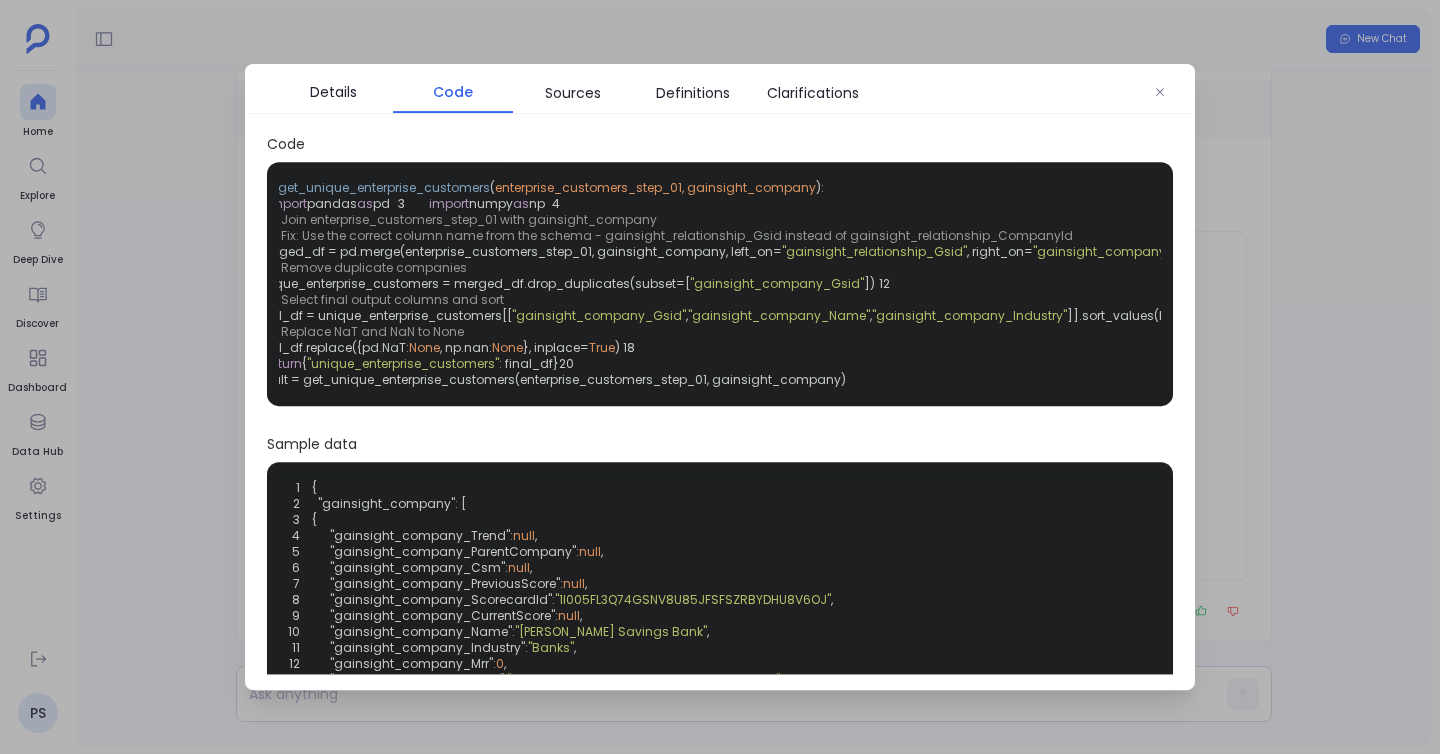 scroll, scrollTop: 0, scrollLeft: 0, axis: both 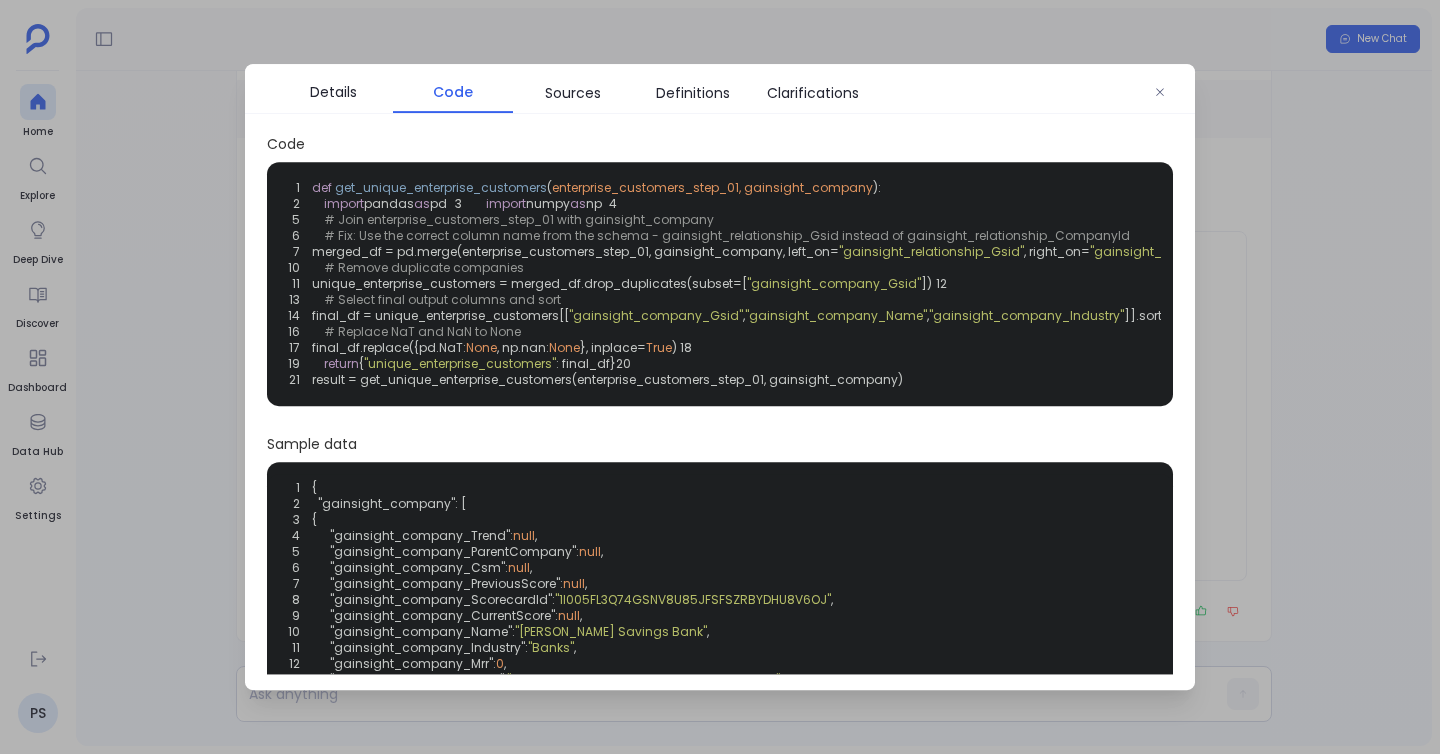 click at bounding box center (720, 377) 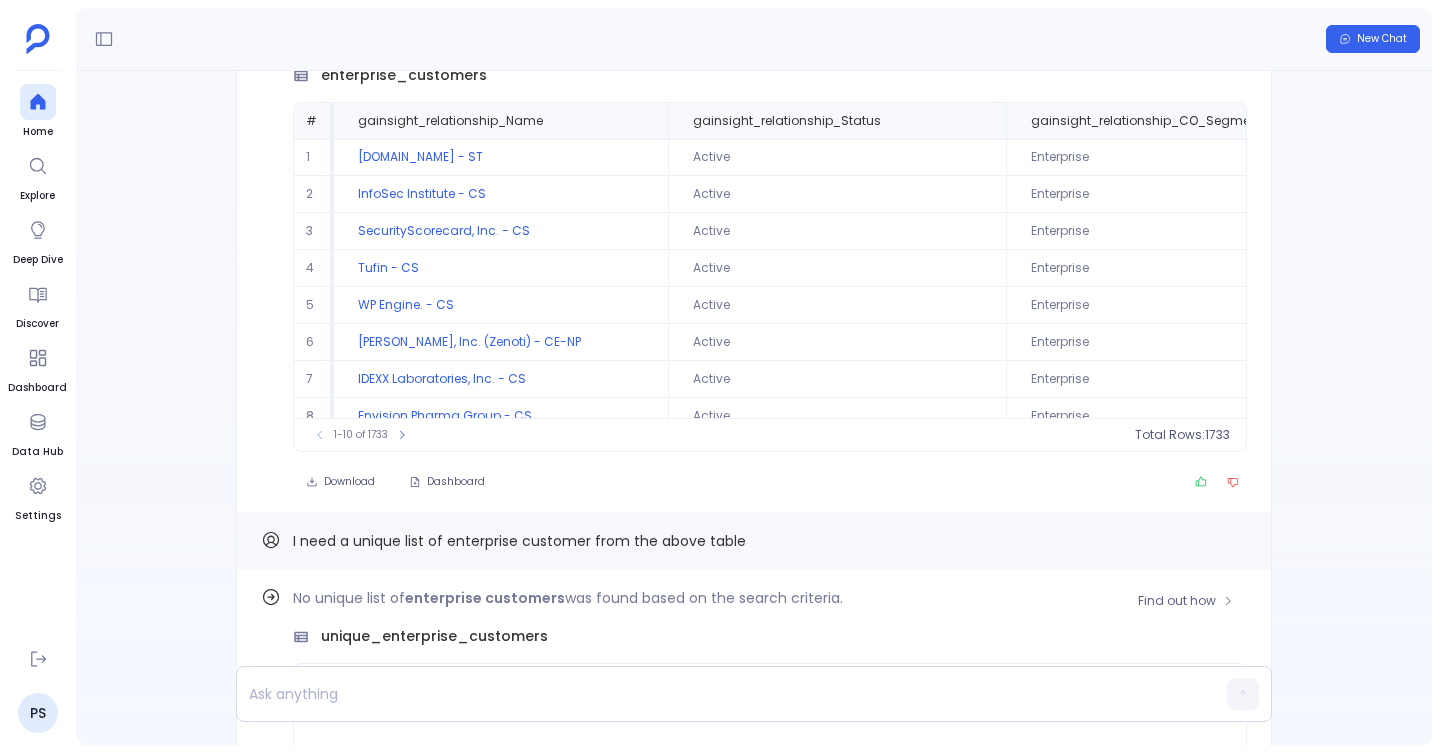 scroll, scrollTop: -577, scrollLeft: 0, axis: vertical 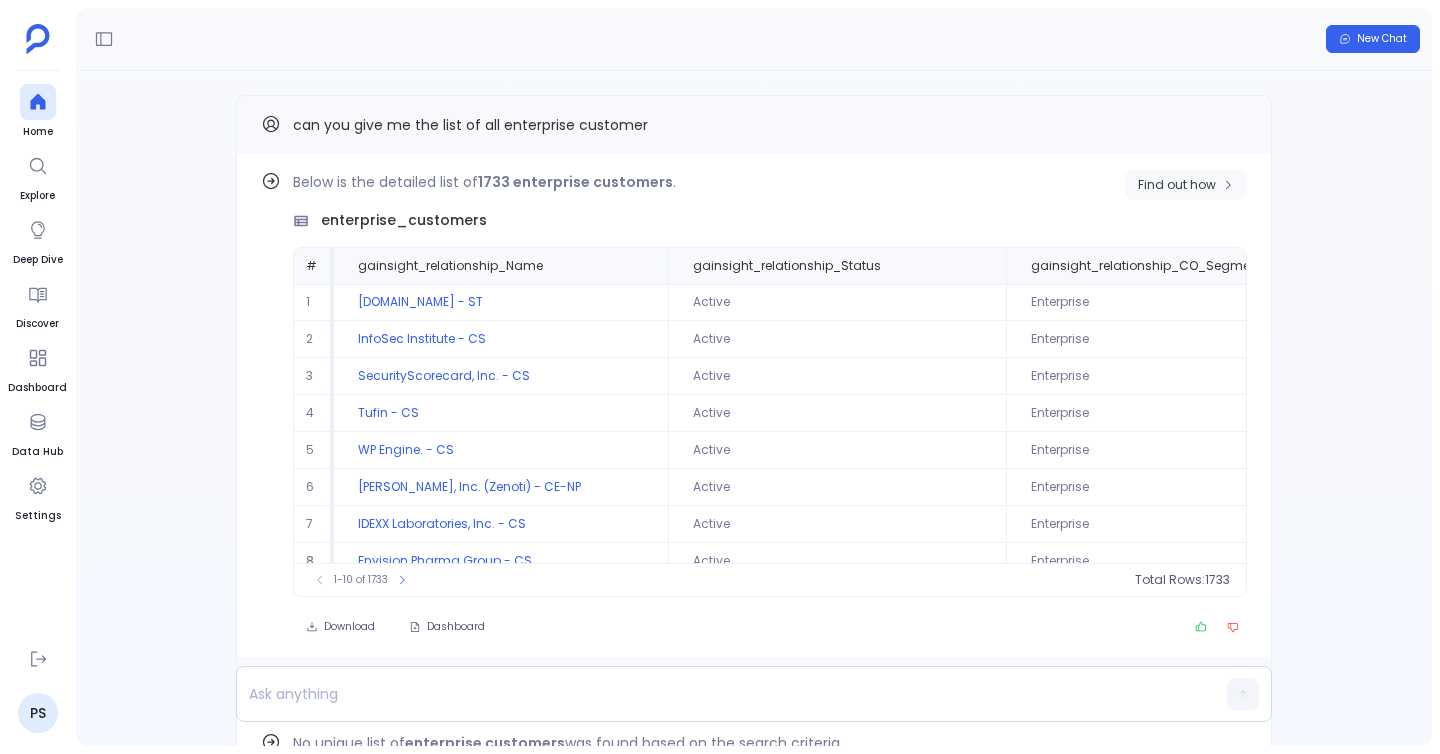 click on "Find out how" at bounding box center [1186, 185] 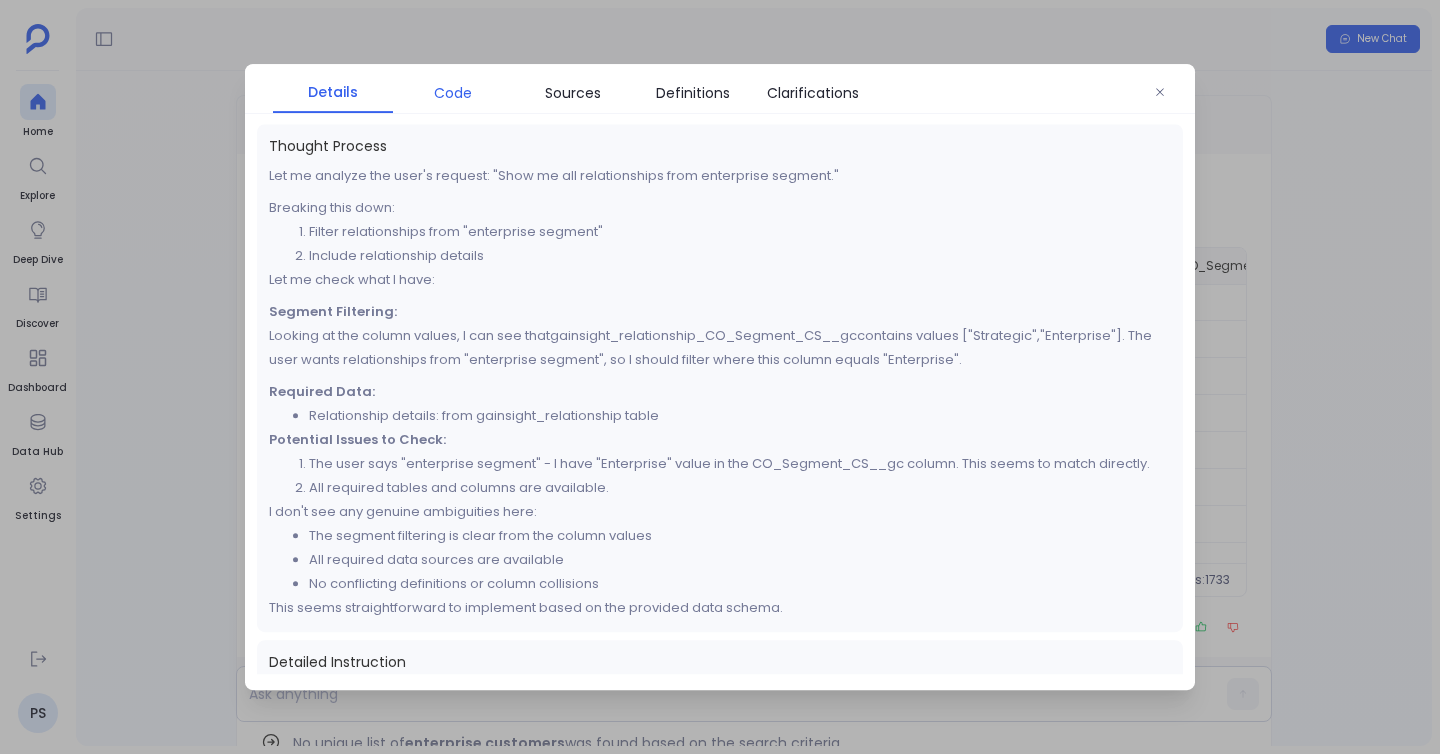 click on "Code" at bounding box center (453, 93) 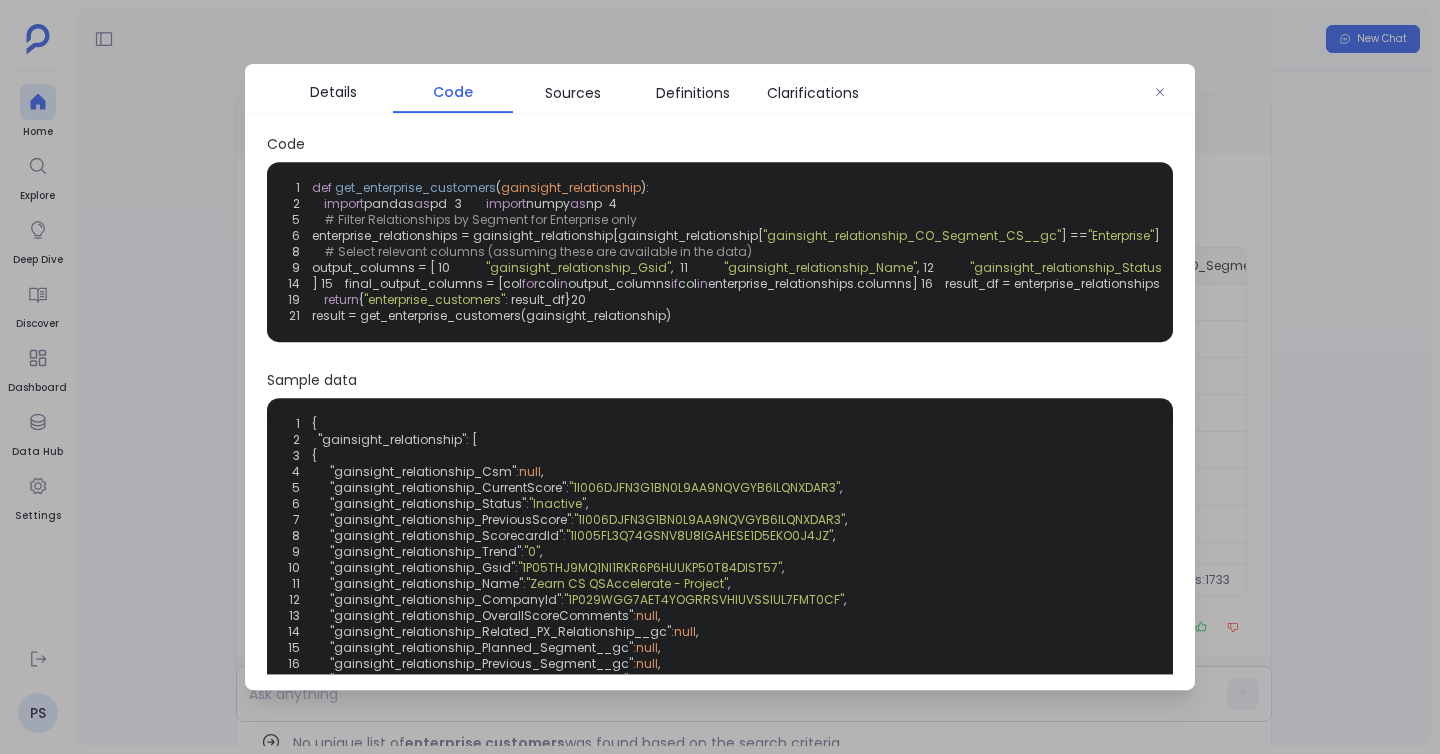 click at bounding box center (720, 377) 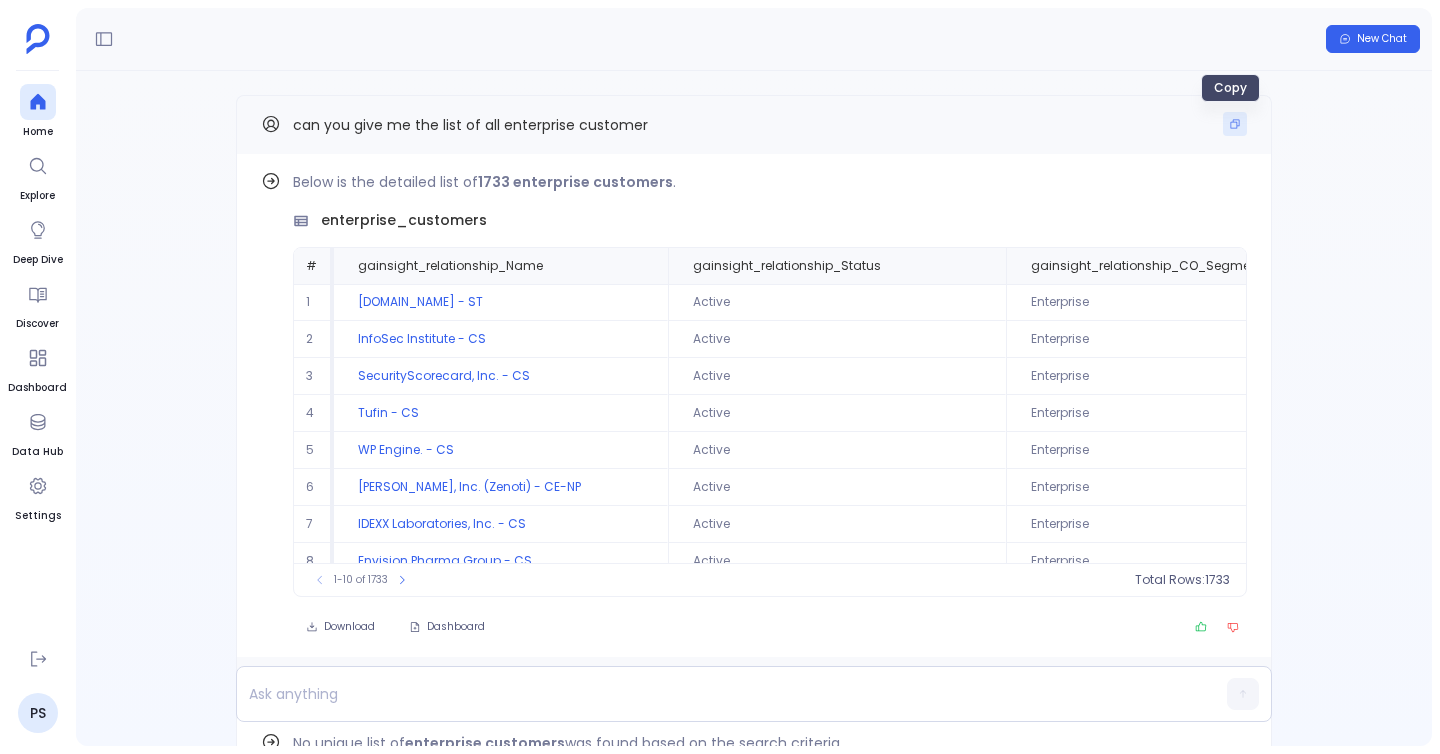 click 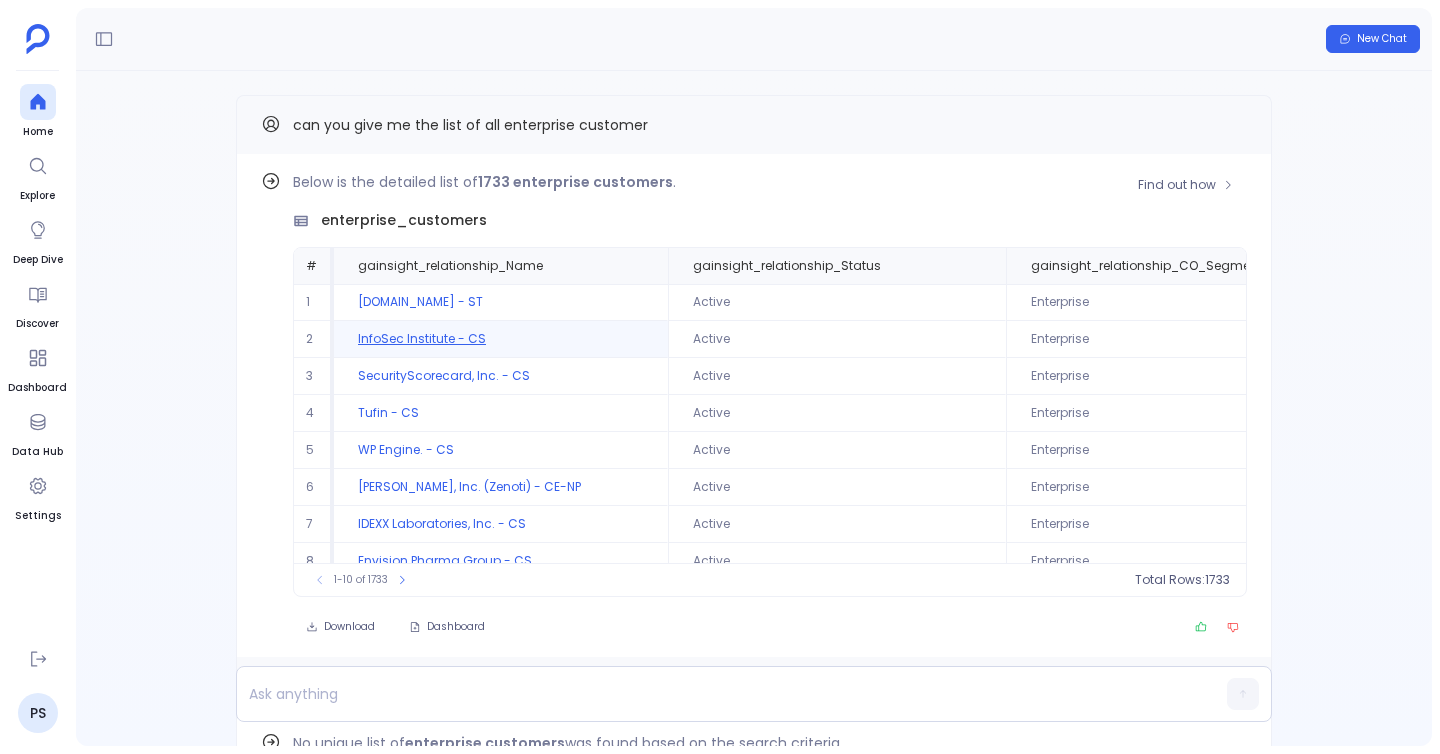 scroll, scrollTop: 96, scrollLeft: 0, axis: vertical 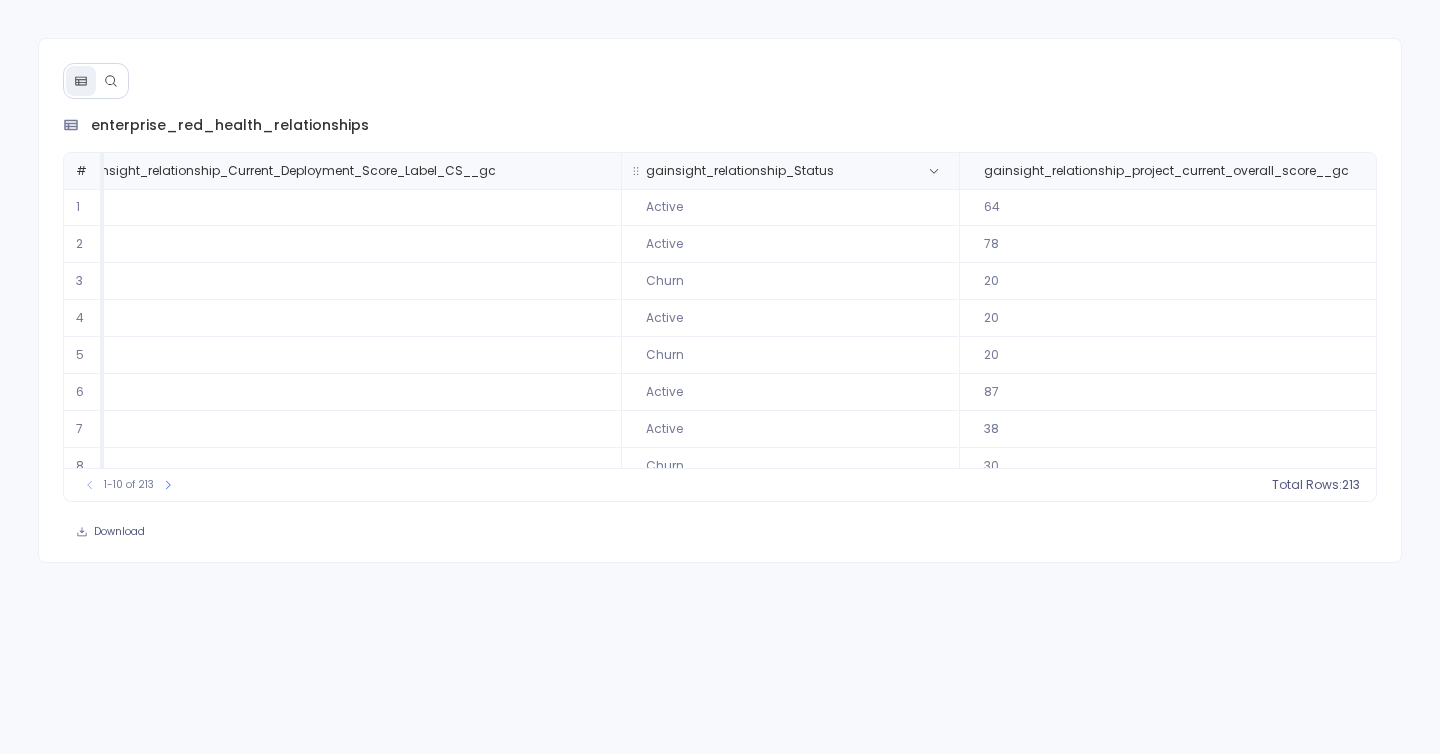 click on "gainsight_relationship_Status" at bounding box center [790, 171] 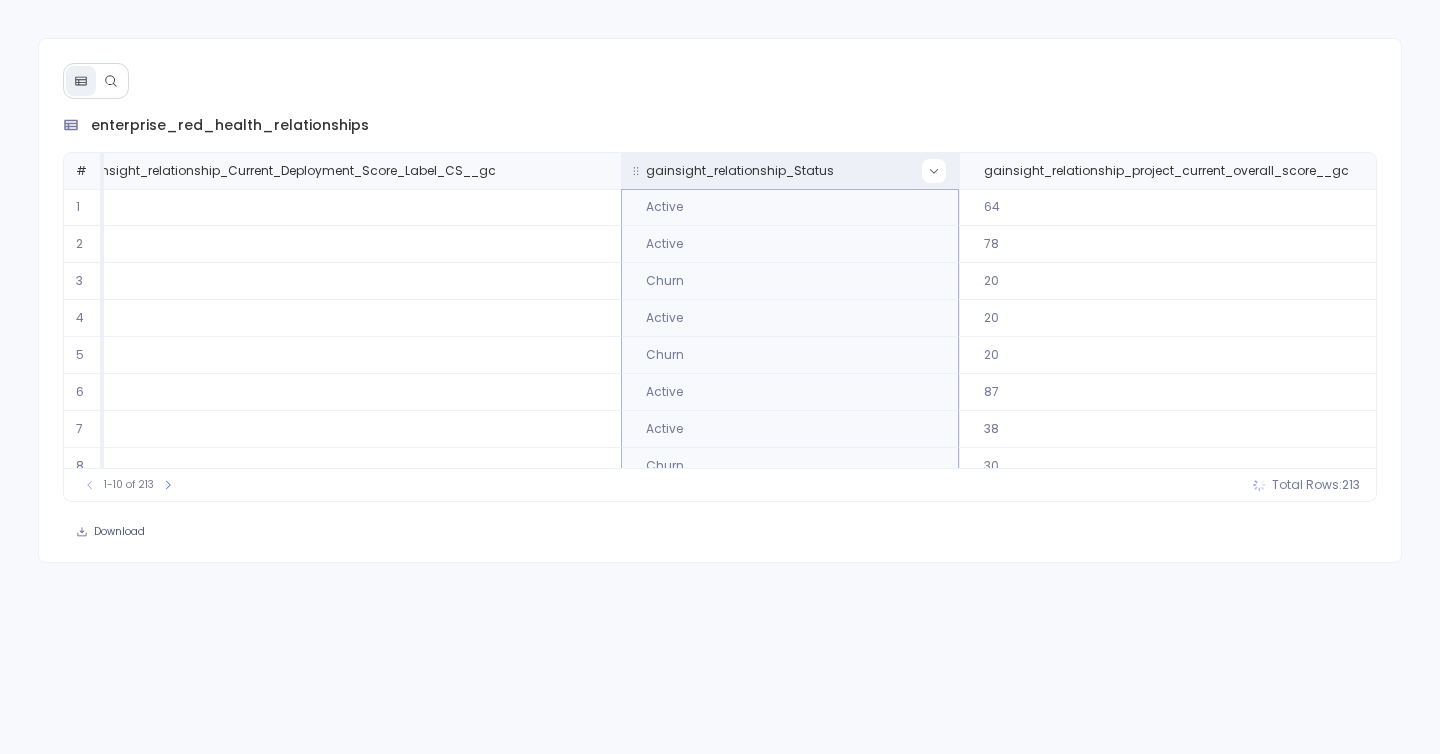 click 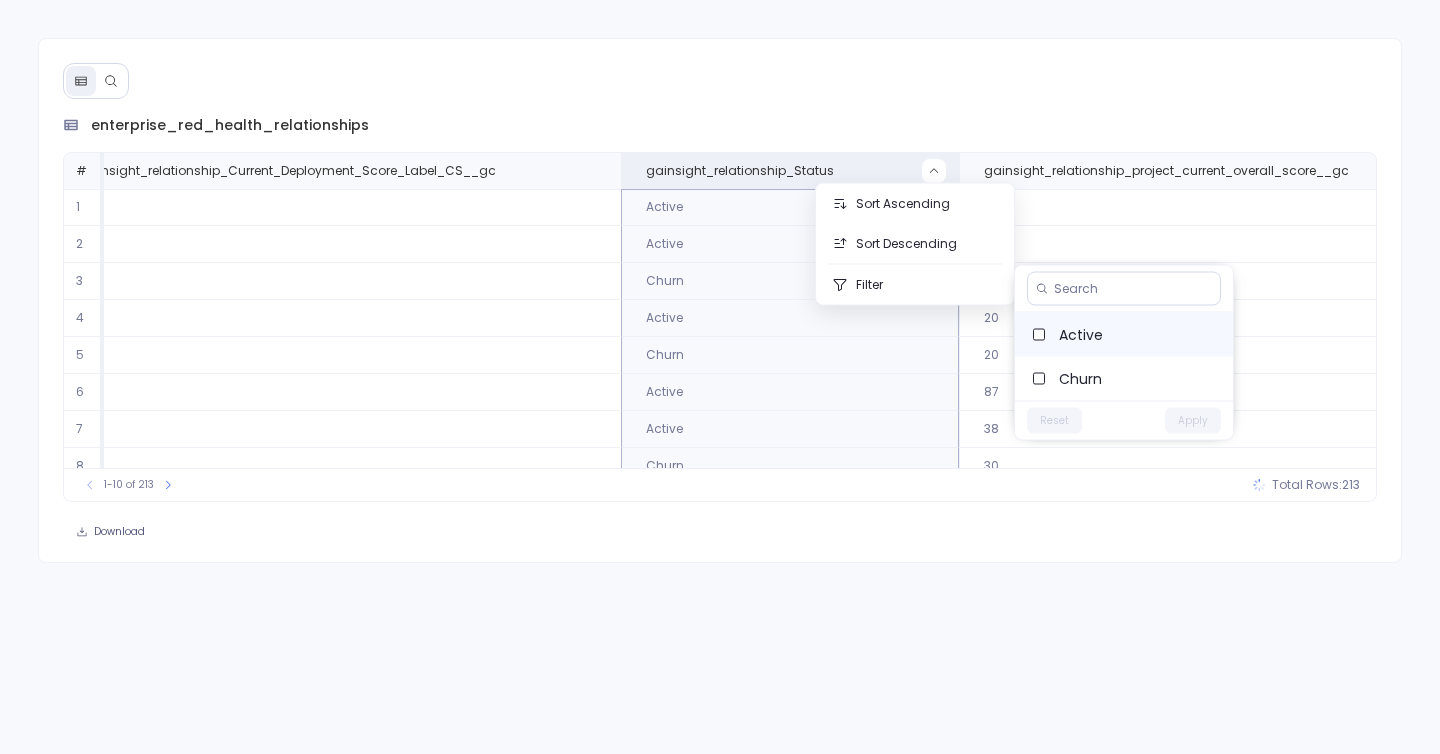 click on "Active" at bounding box center [1138, 335] 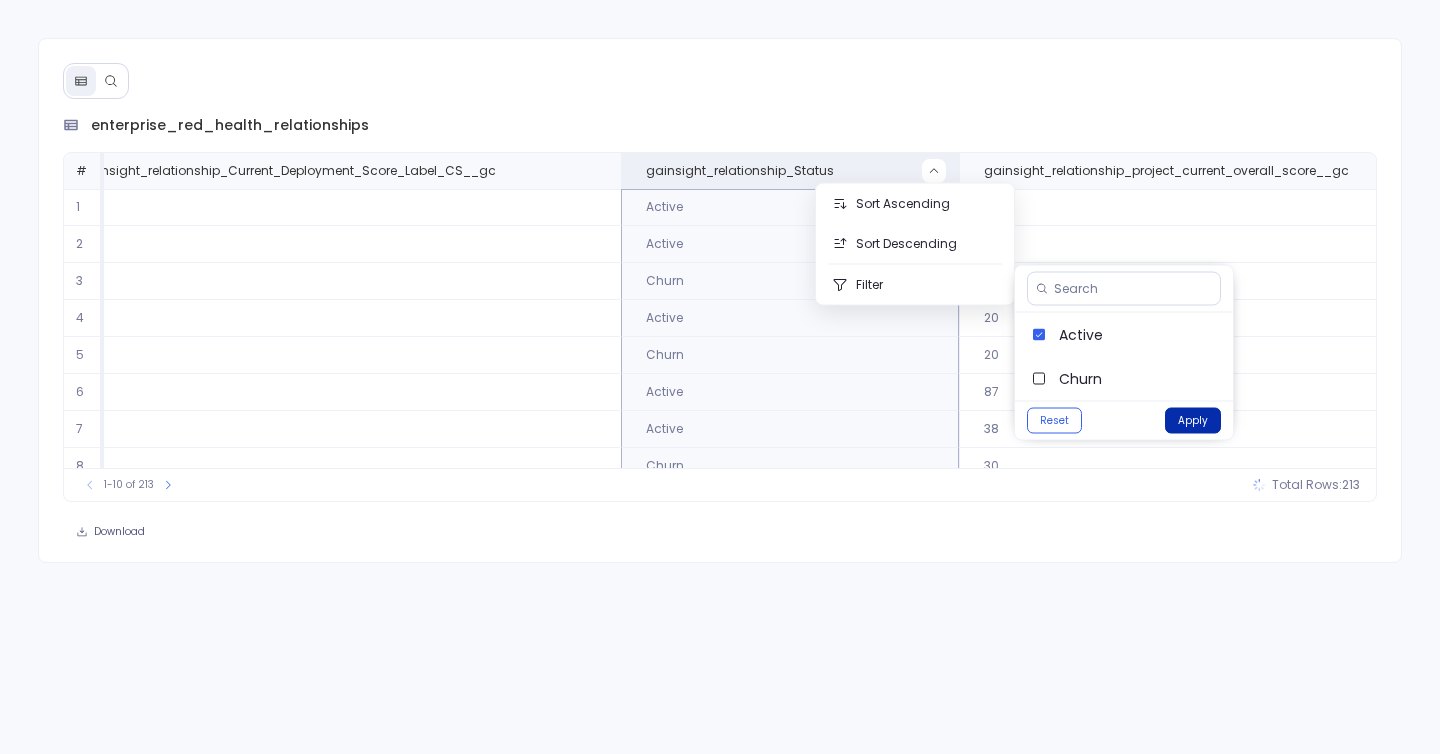 click on "Apply" at bounding box center [1193, 421] 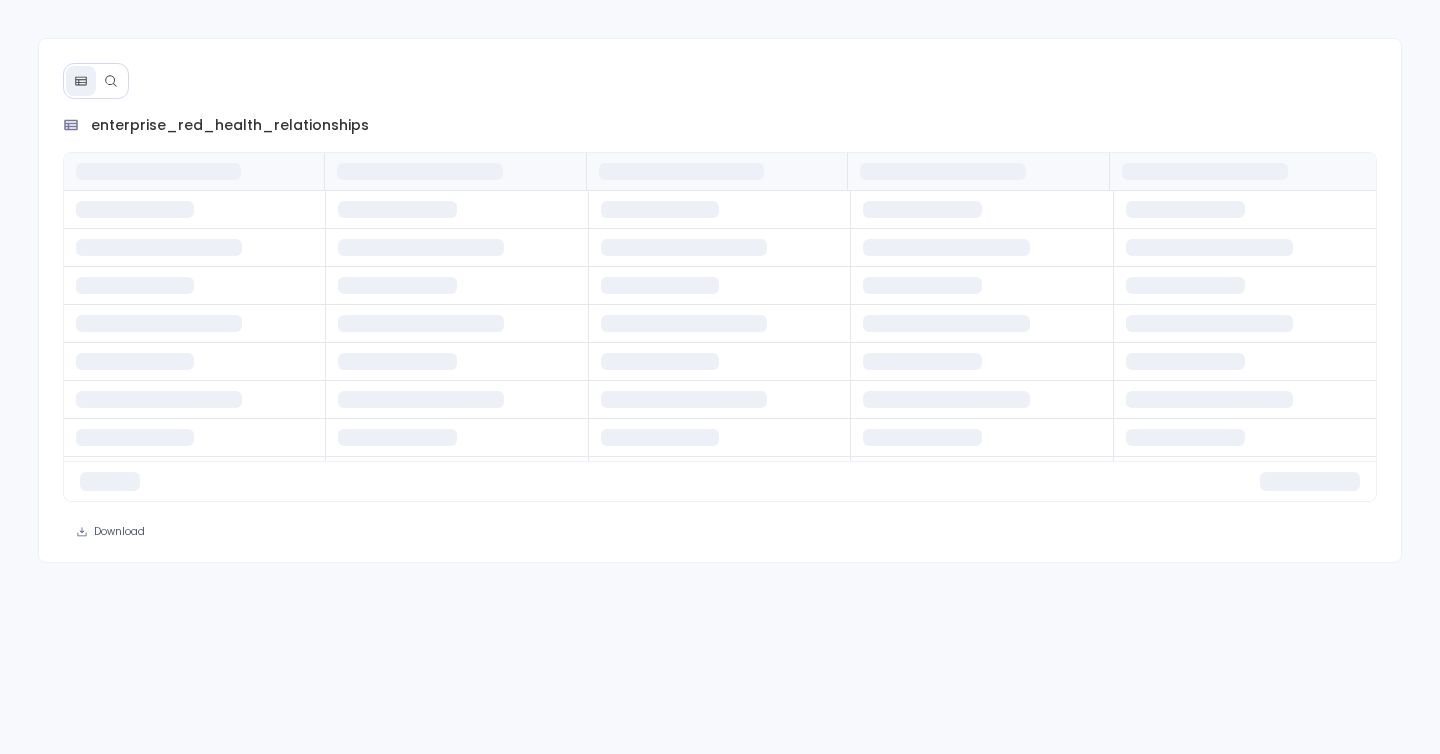 scroll, scrollTop: 0, scrollLeft: 0, axis: both 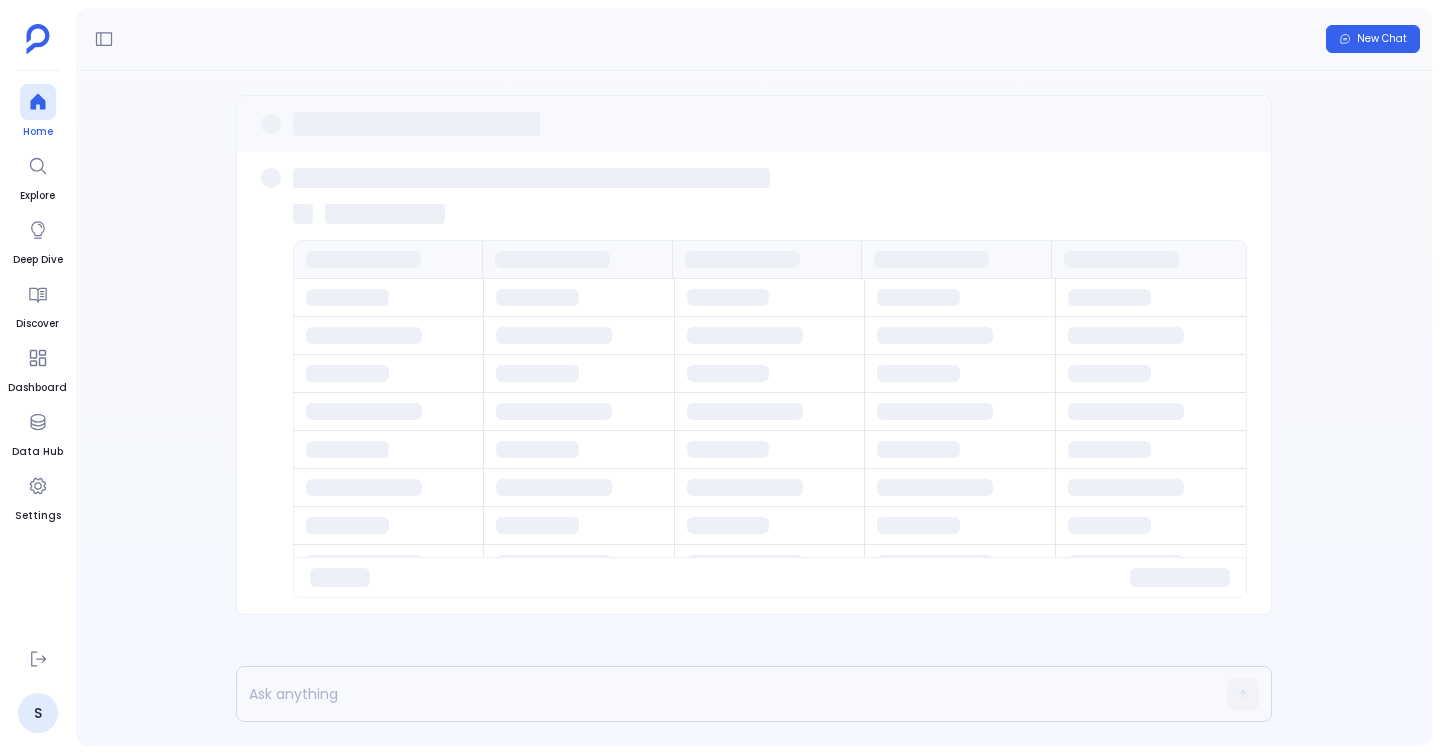 click at bounding box center (38, 102) 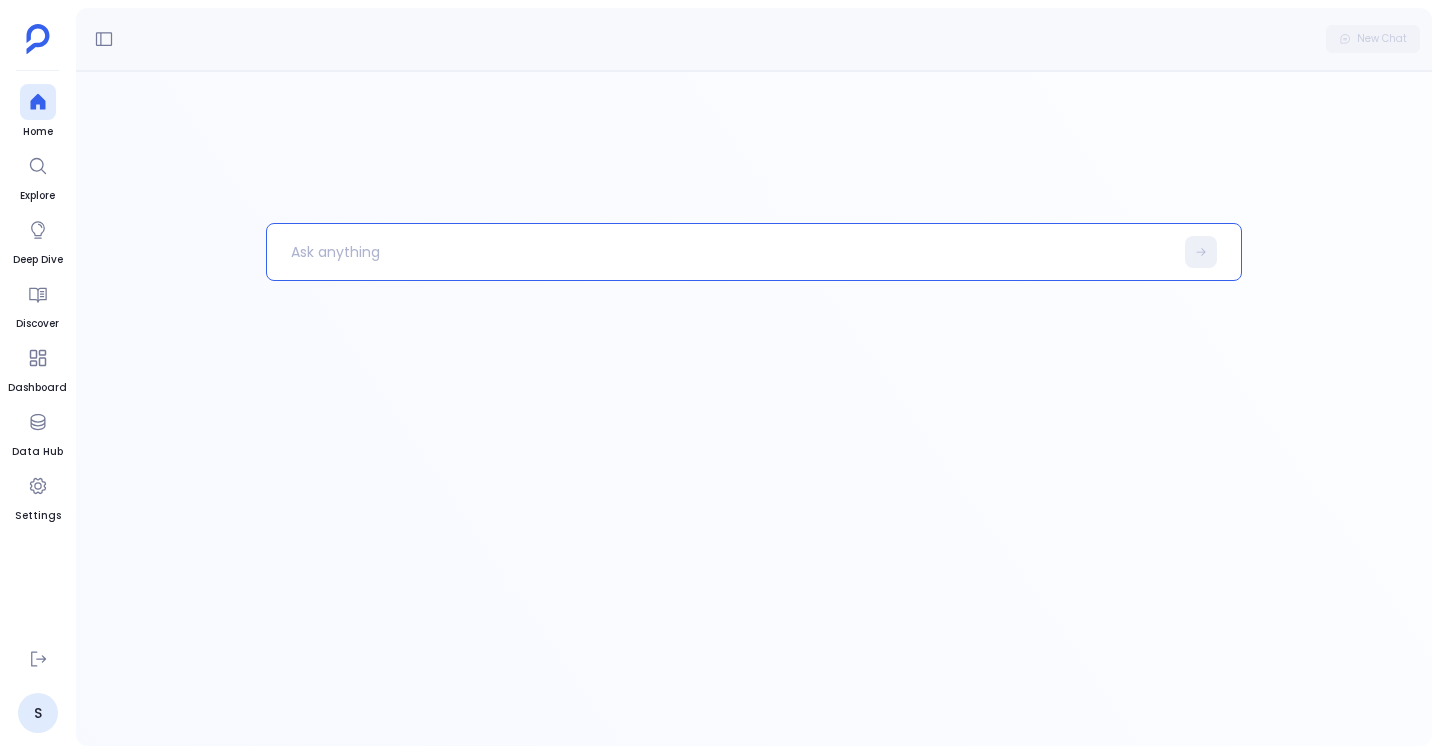 click at bounding box center (754, 252) 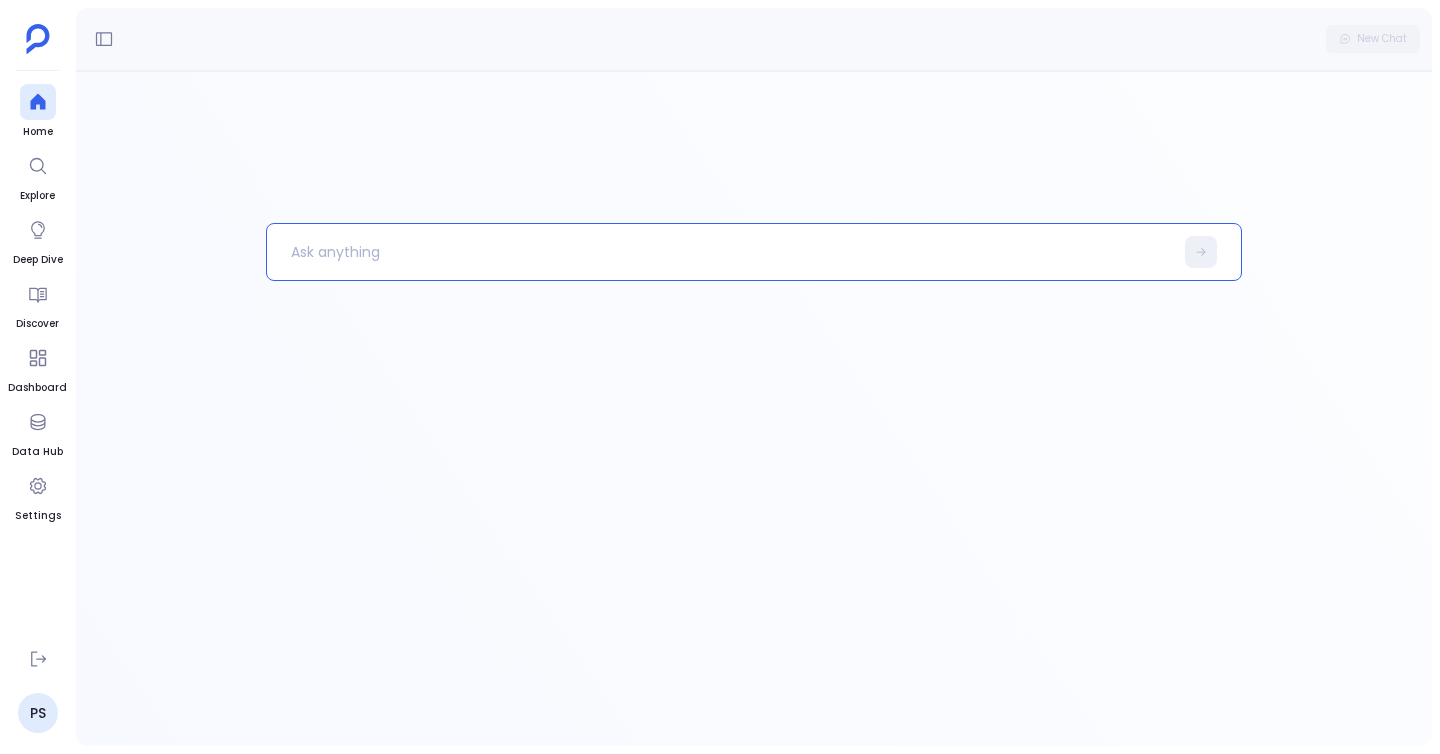 paste 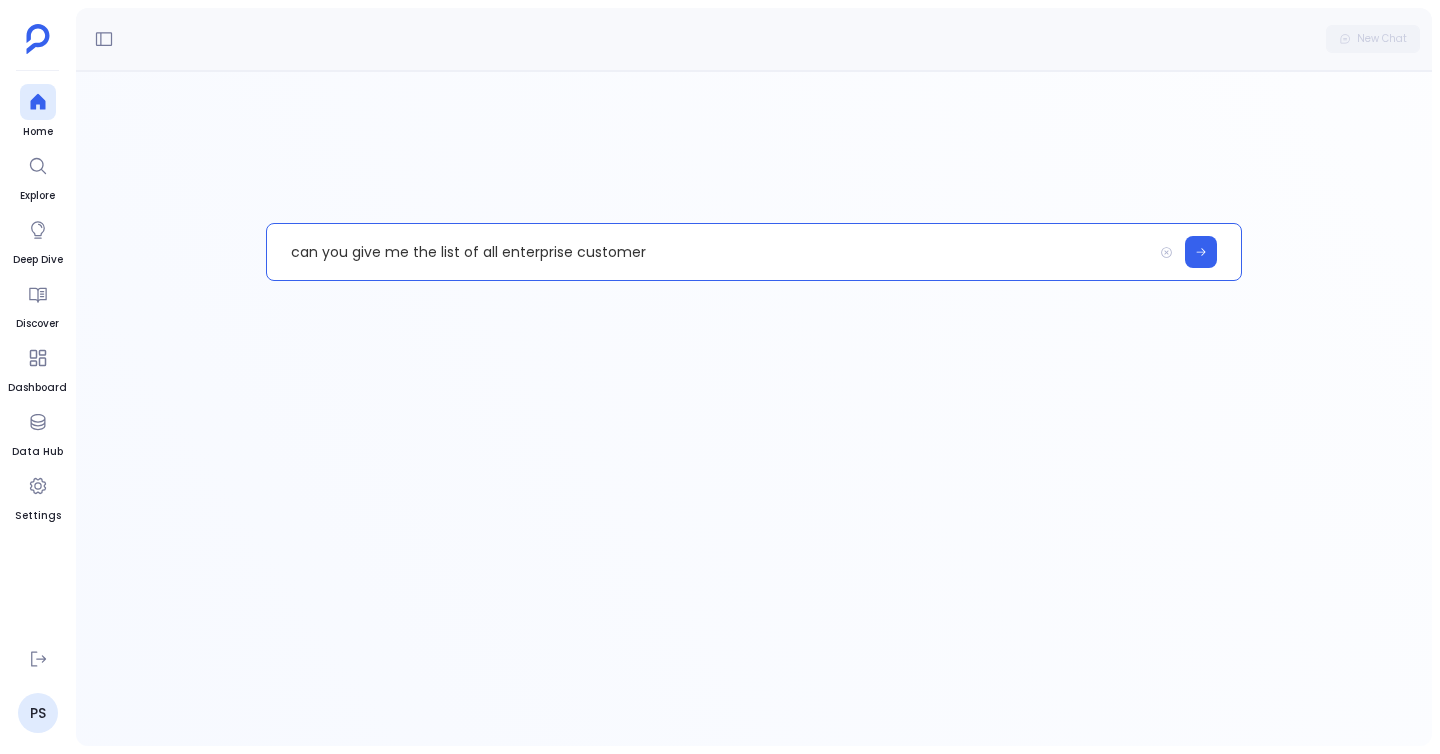 click on "can you give me the list of all enterprise customer" at bounding box center (709, 252) 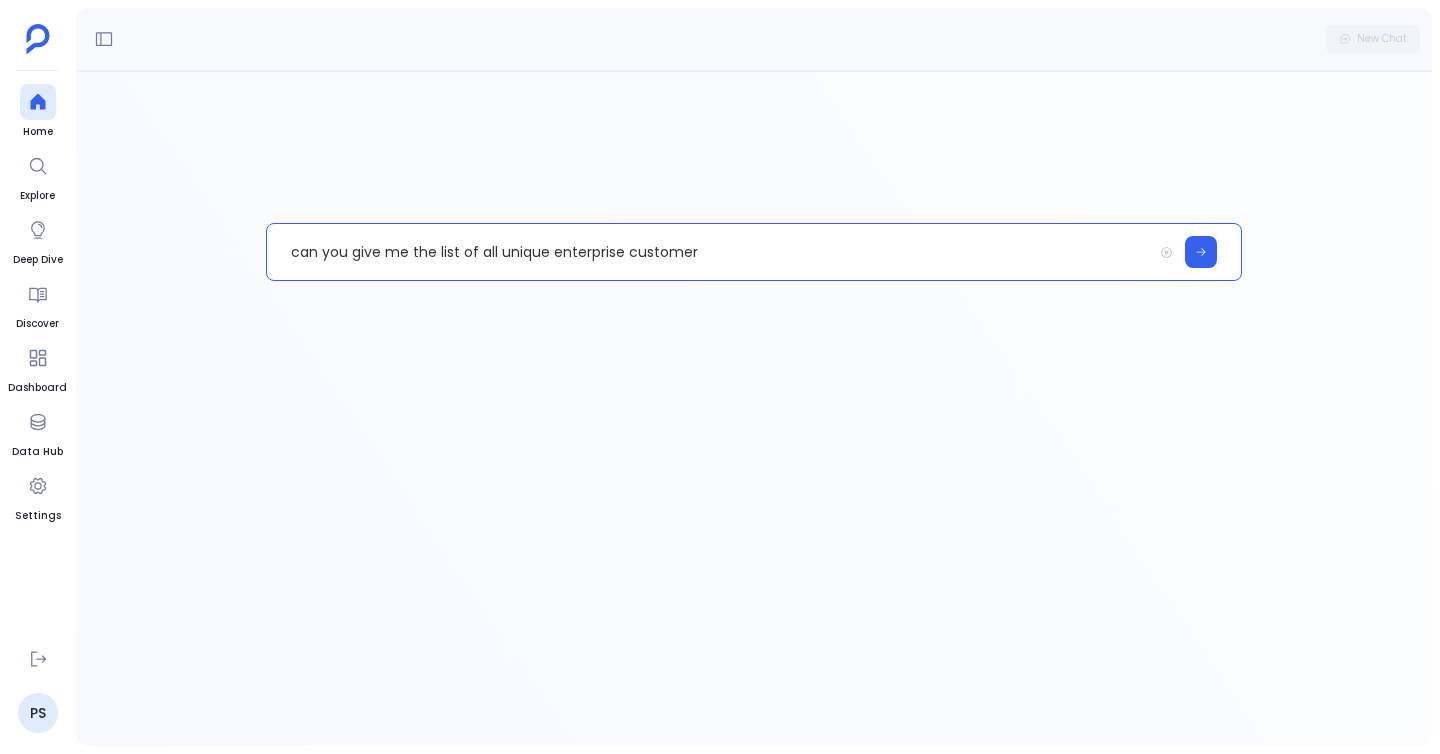 click on "can you give me the list of all unique enterprise customer" at bounding box center (709, 252) 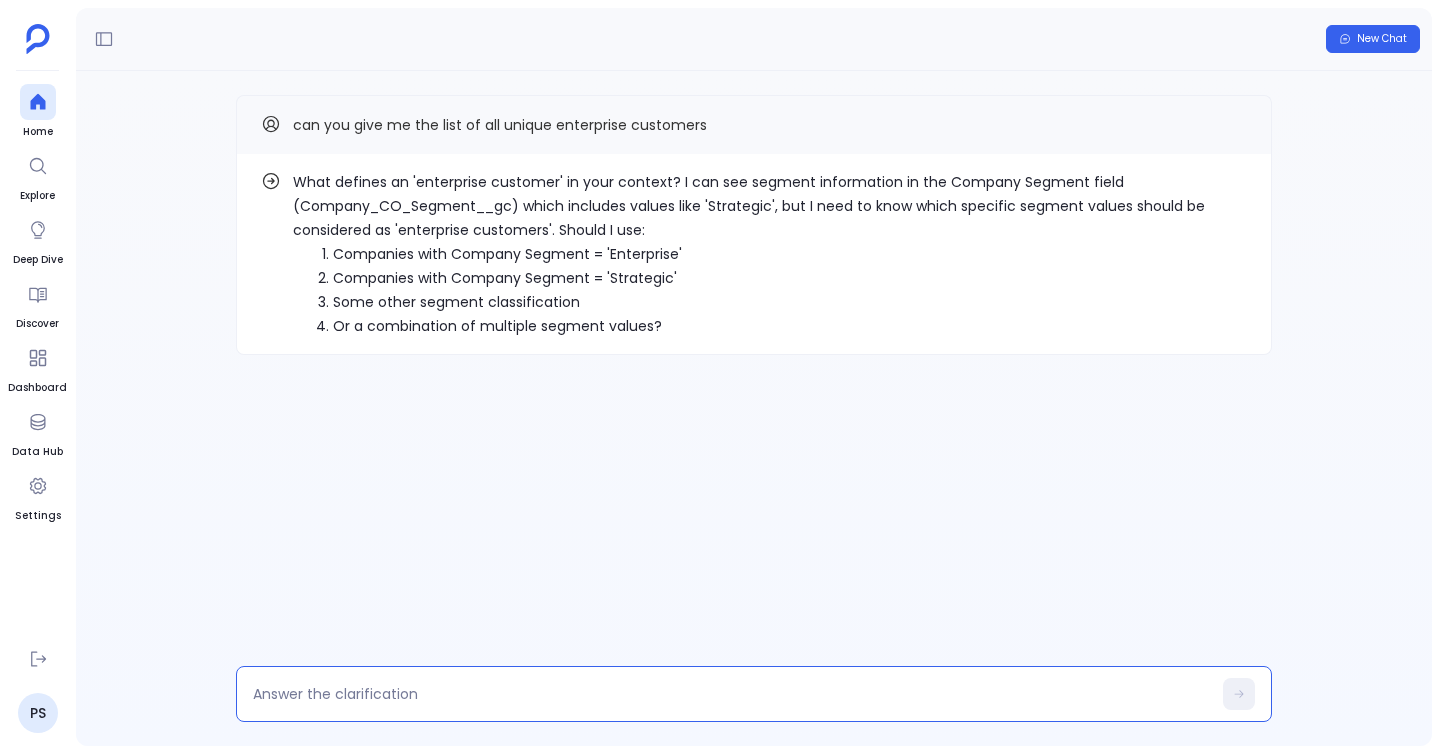 click at bounding box center [732, 694] 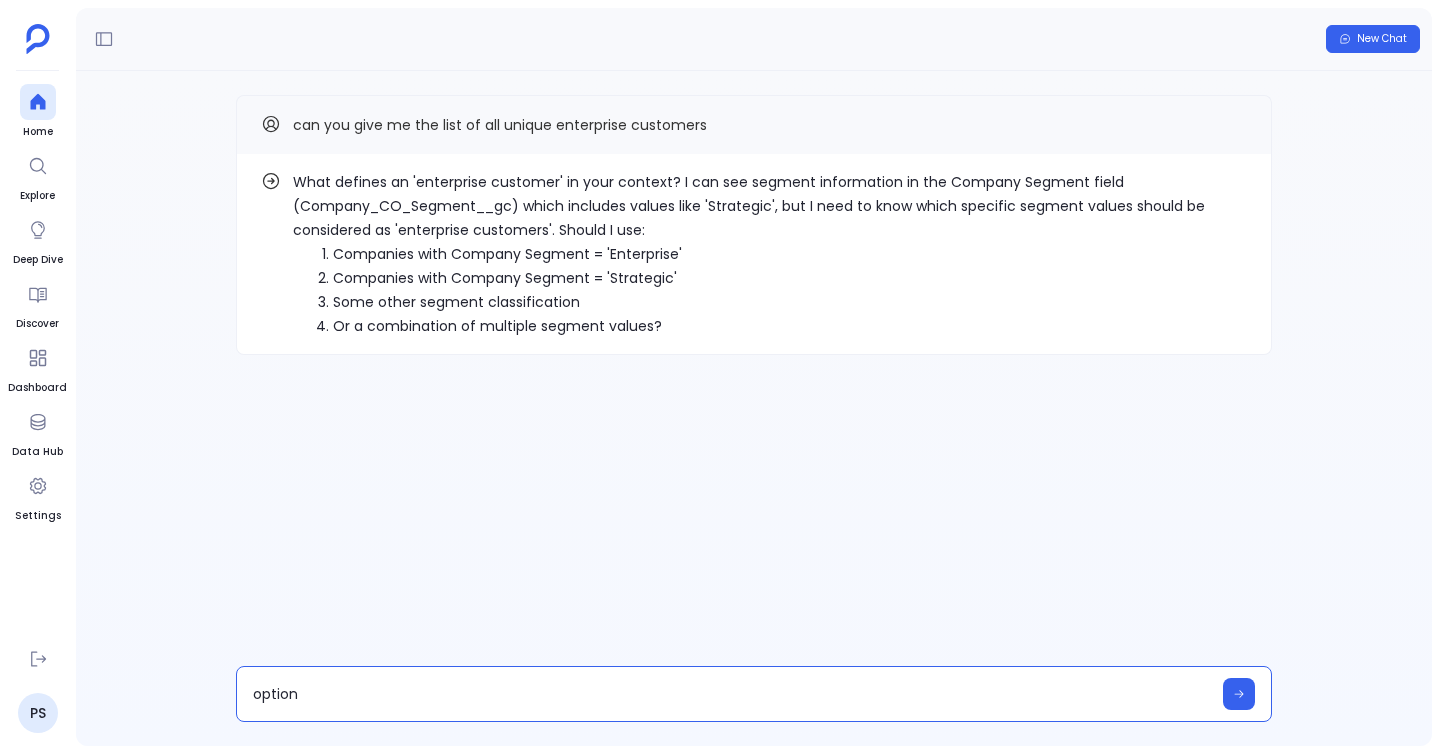 type on "option 1" 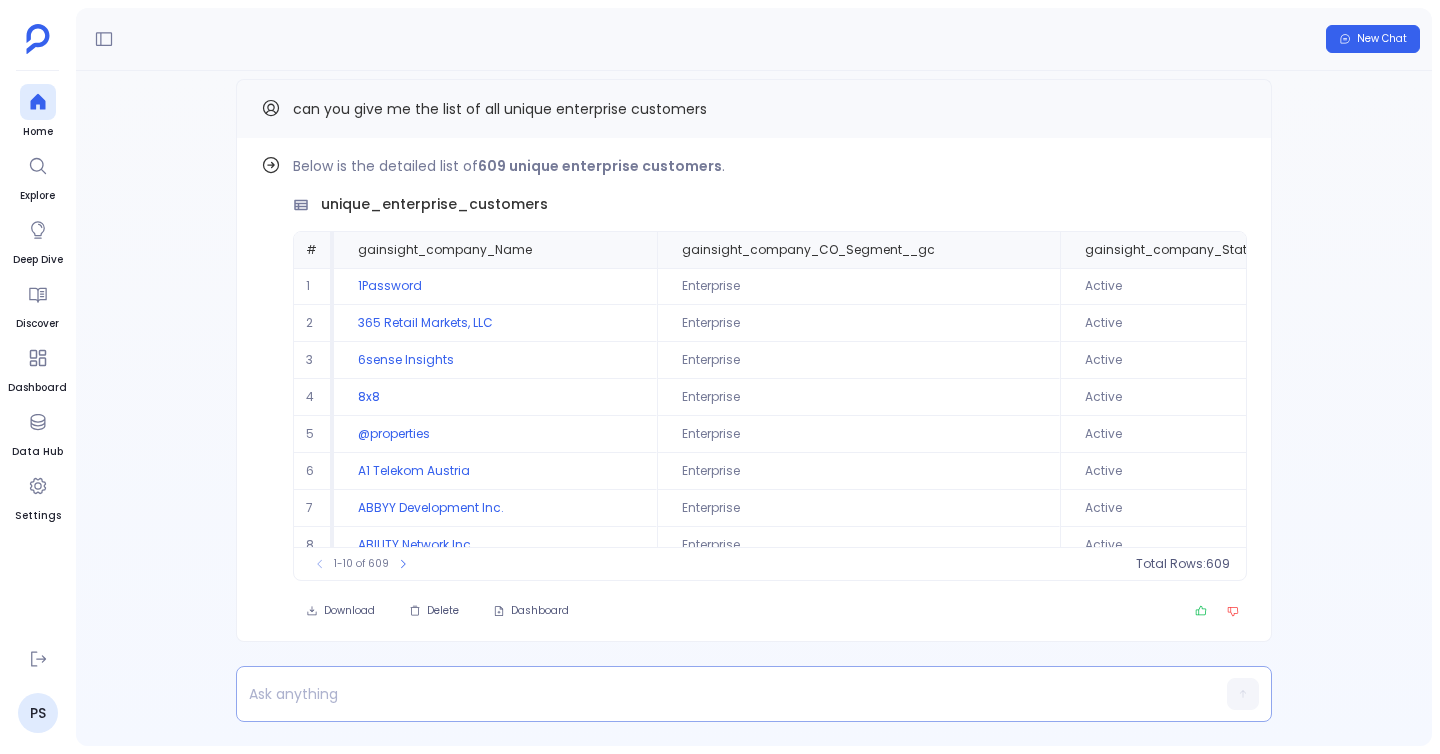 click at bounding box center (715, 694) 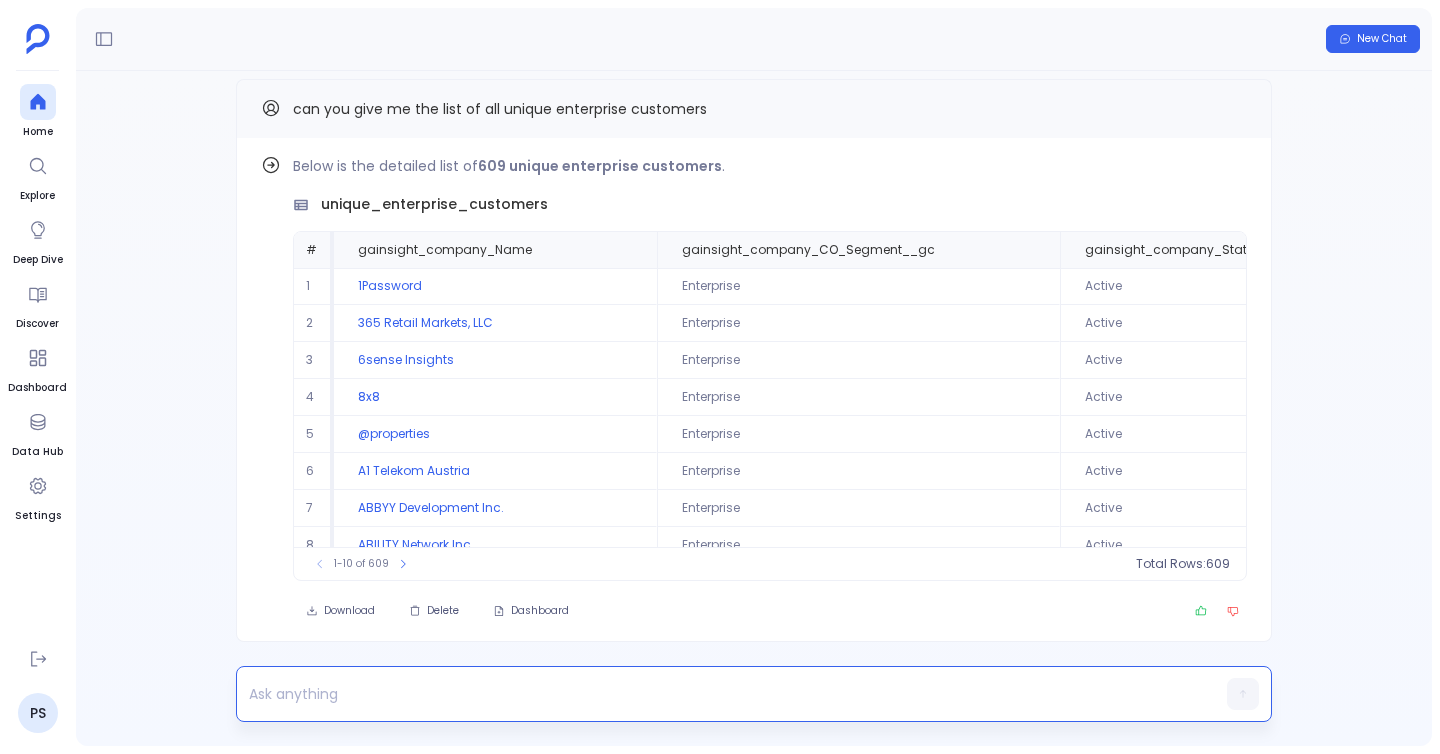 type 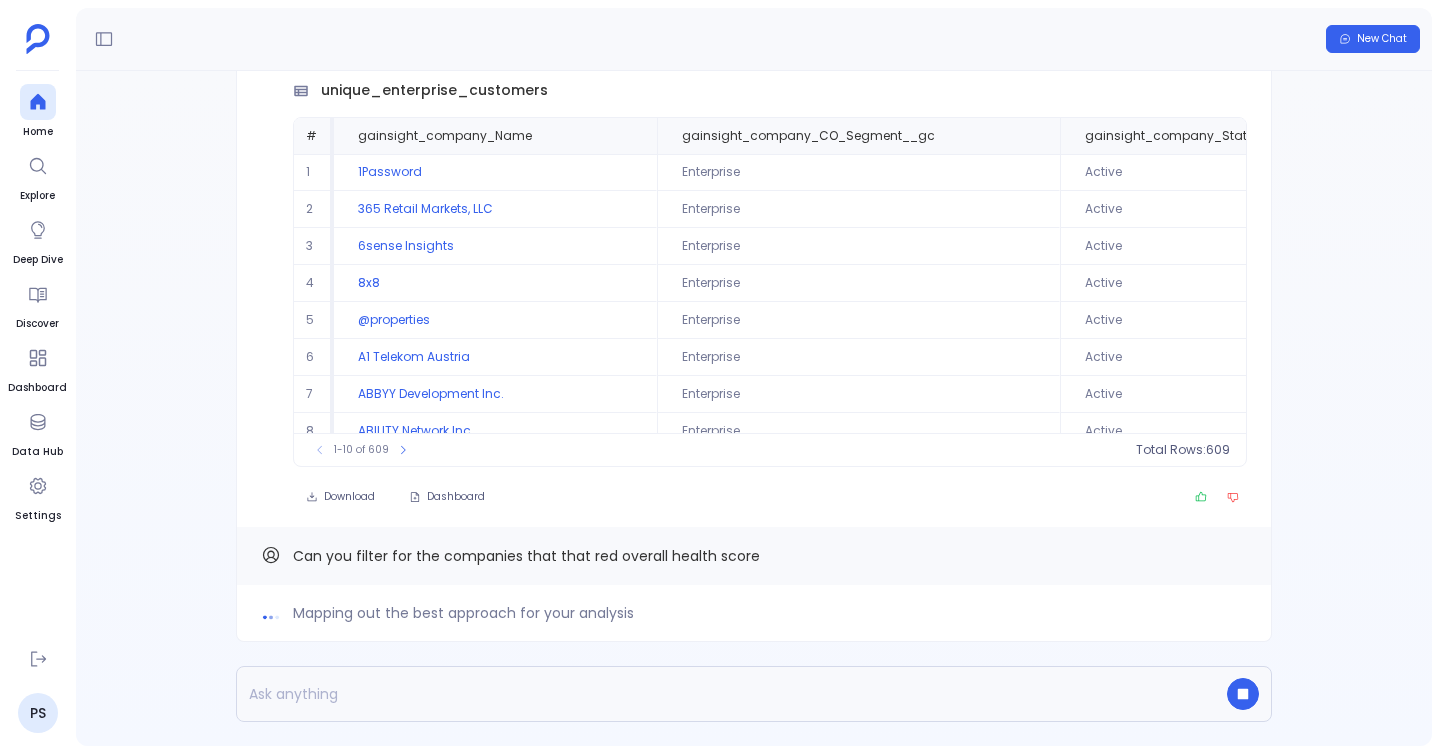scroll, scrollTop: -130, scrollLeft: 0, axis: vertical 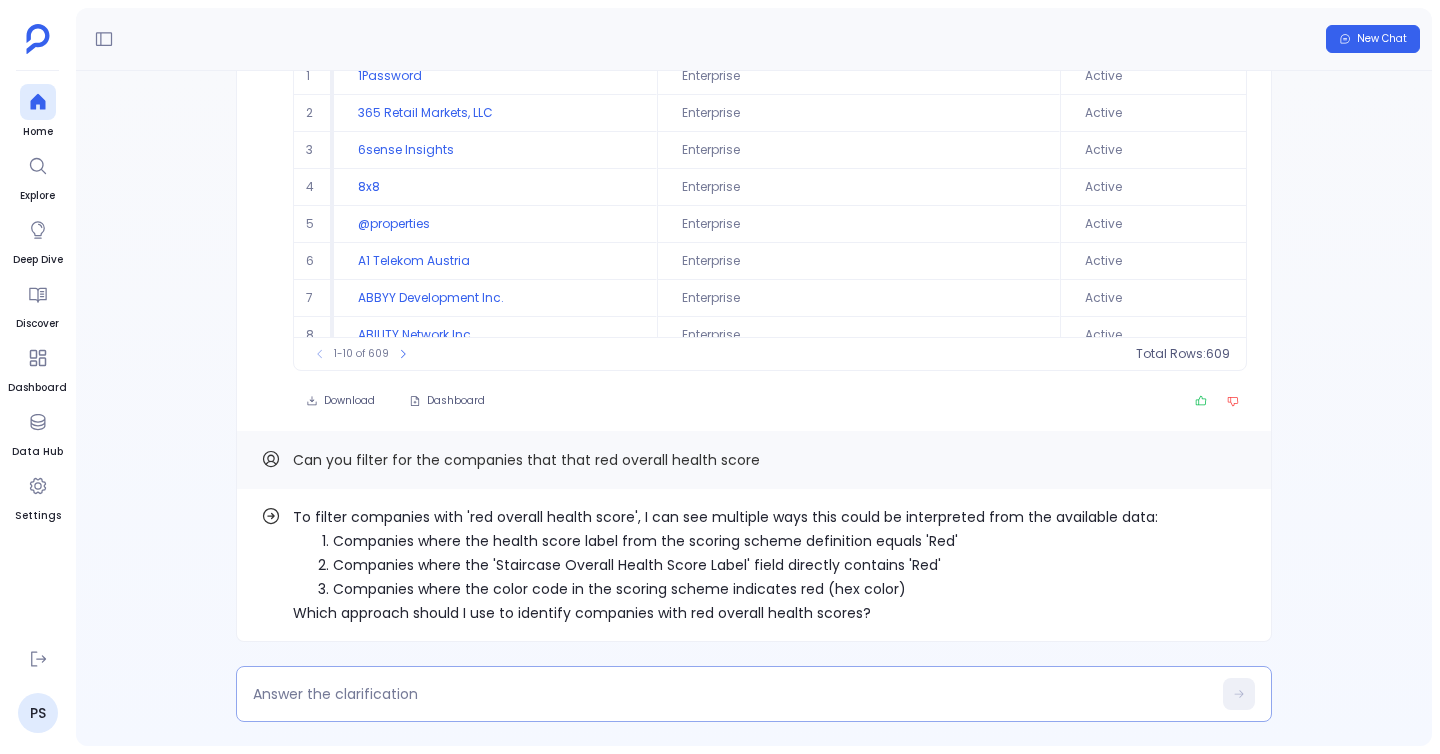 click at bounding box center (732, 694) 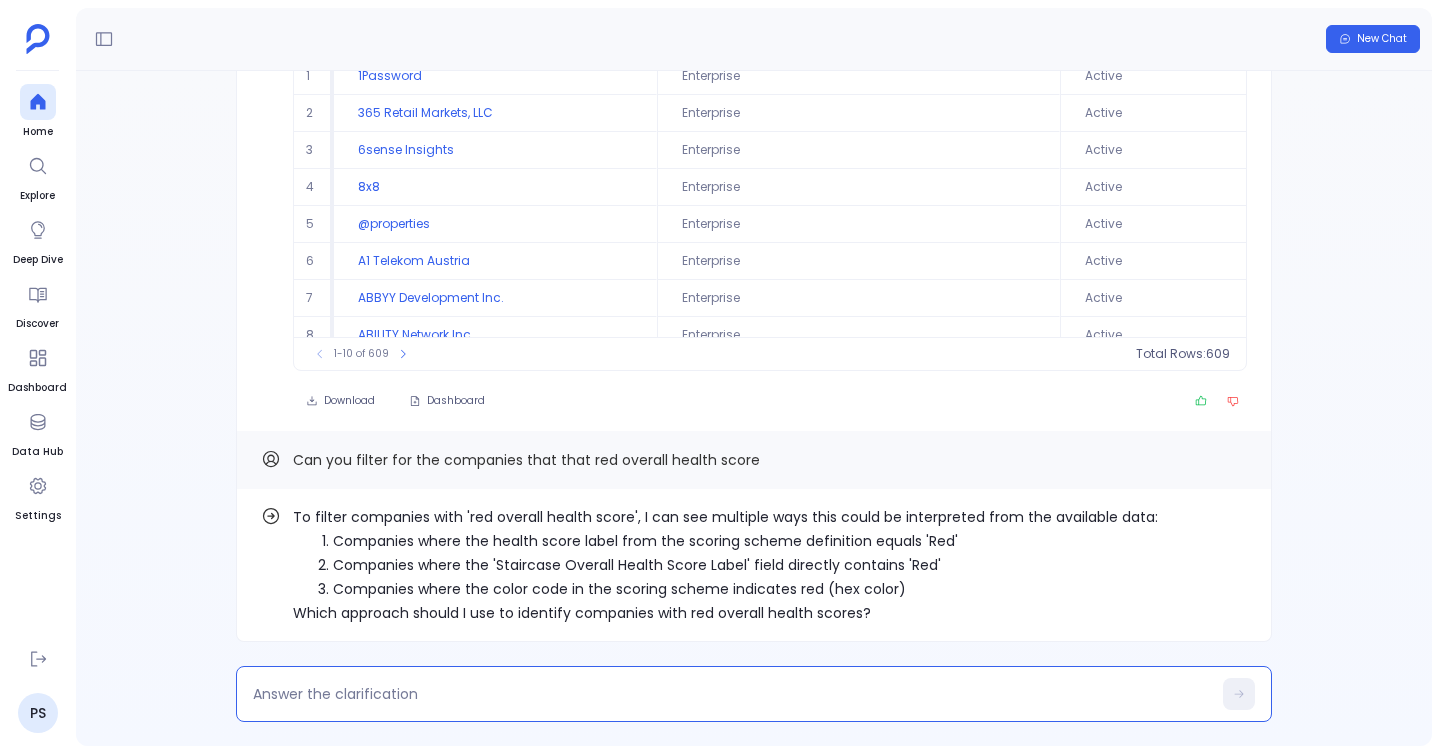 click at bounding box center [732, 694] 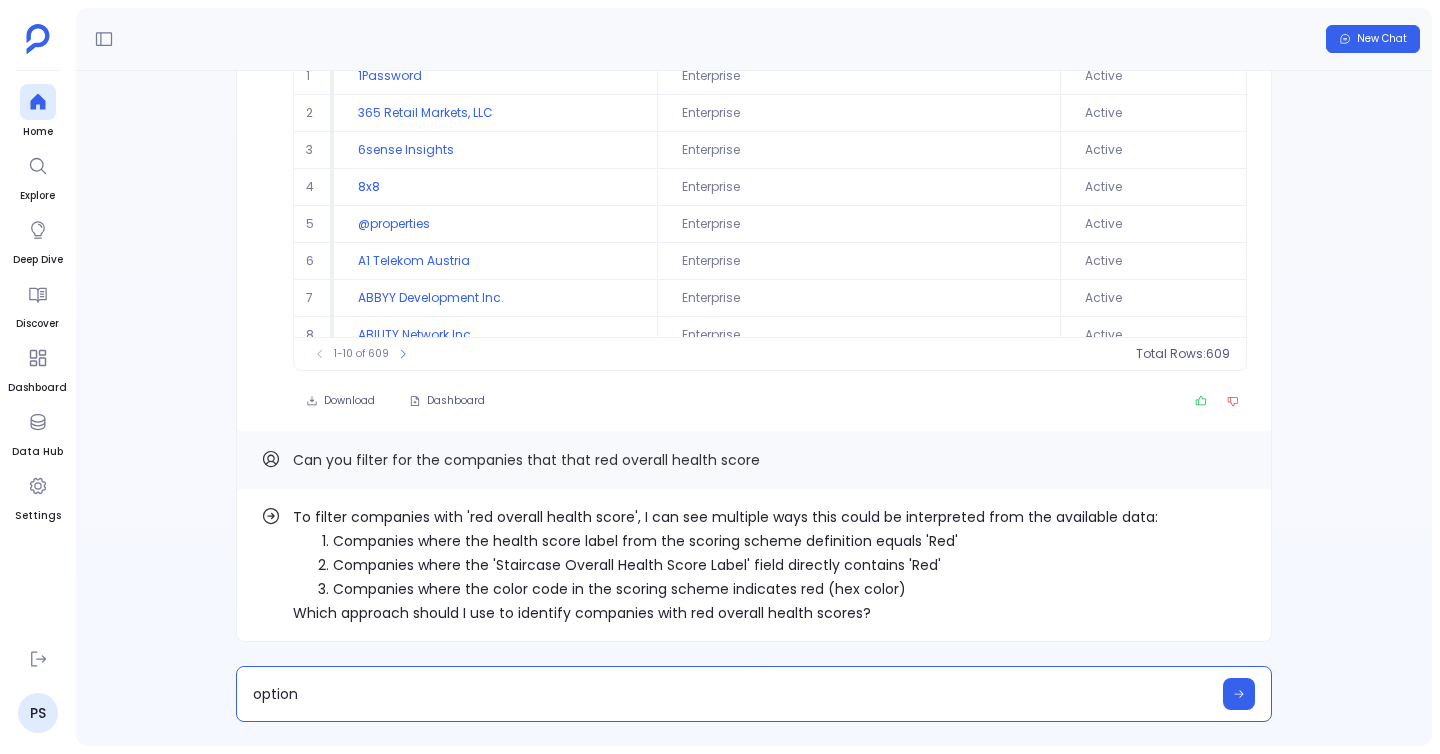 type on "option 1" 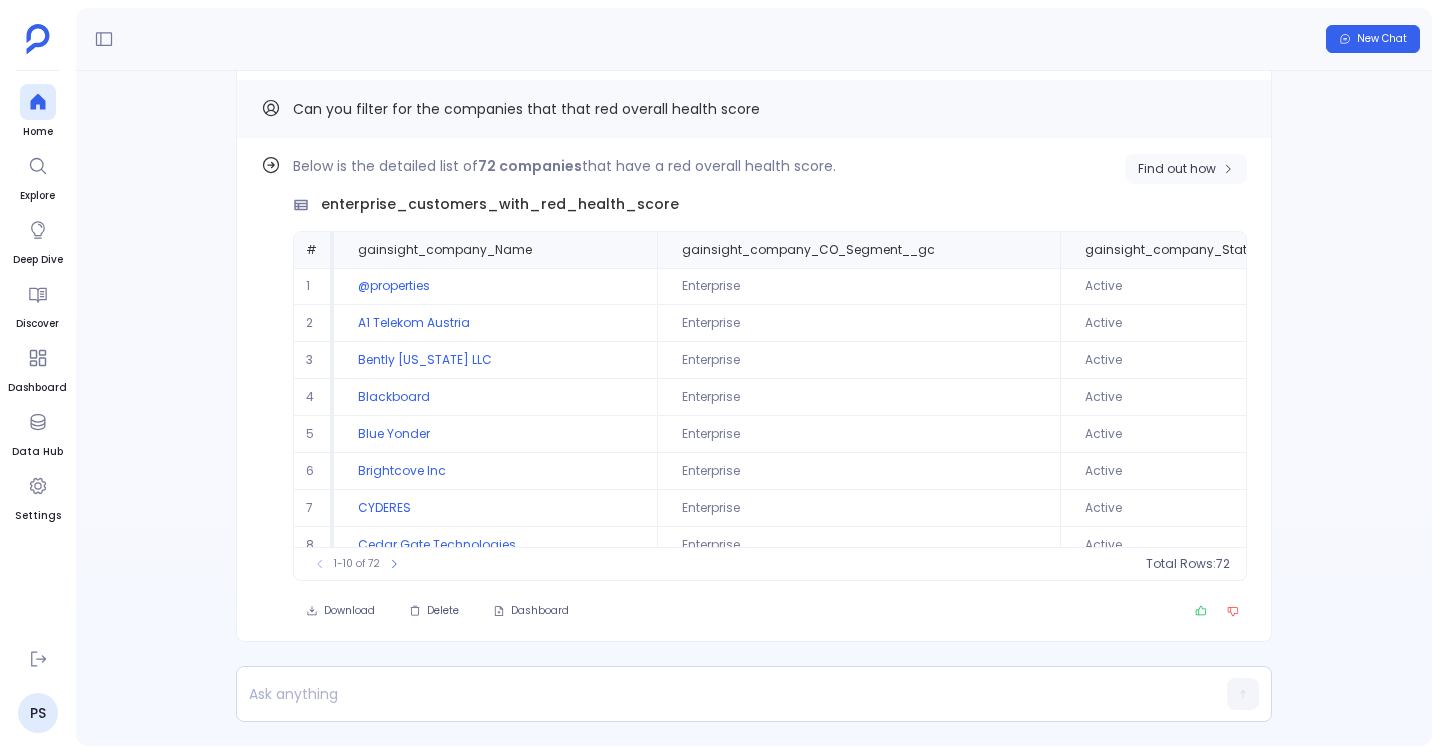 click on "Find out how" at bounding box center [1186, 169] 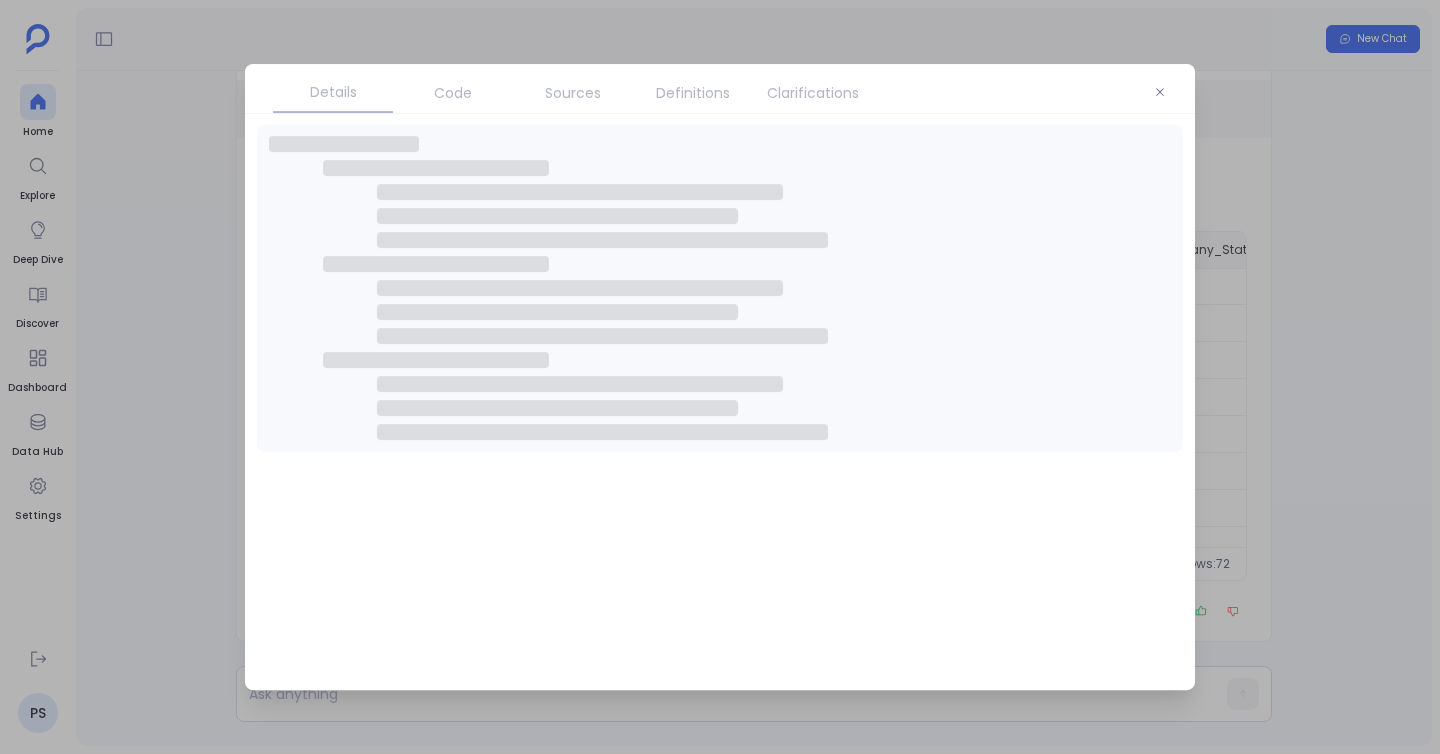 click on "Code" at bounding box center (453, 93) 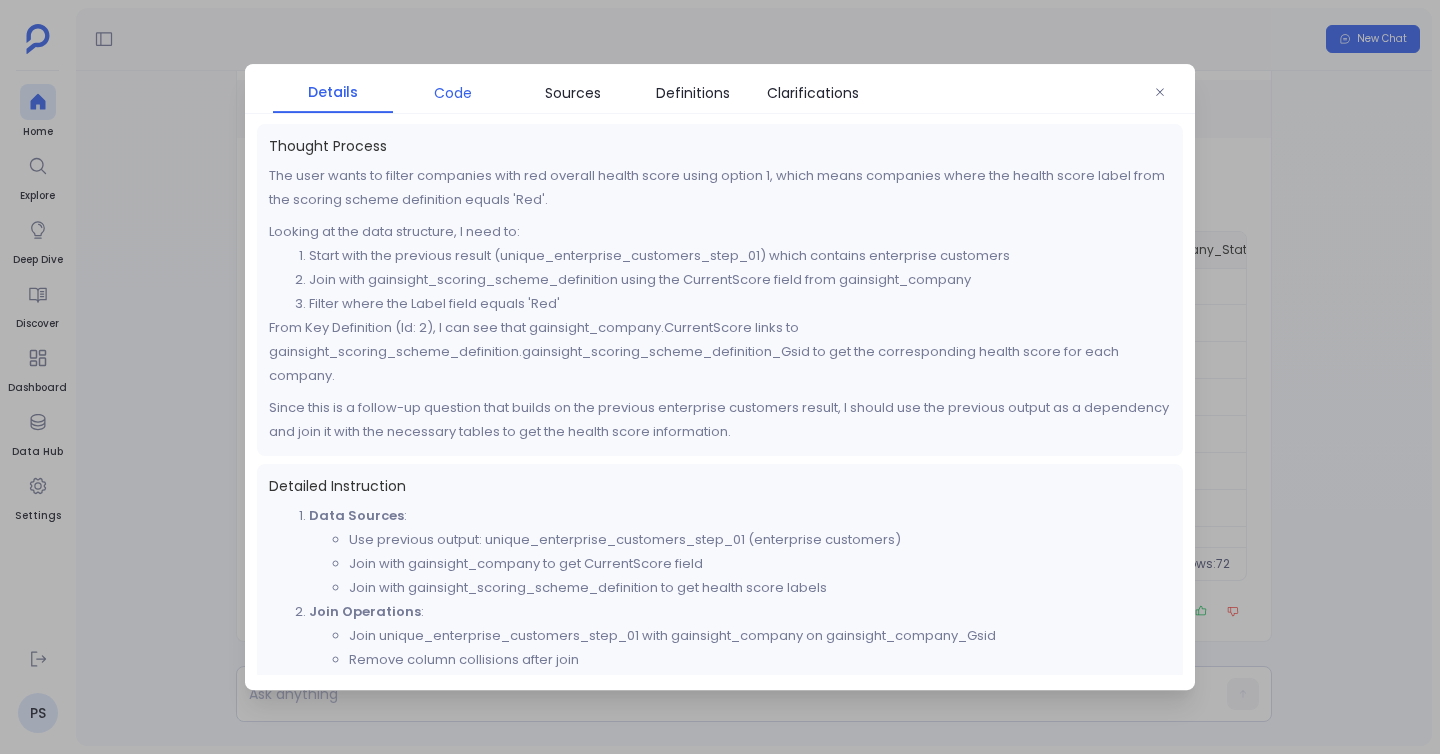 click on "Code" at bounding box center (453, 93) 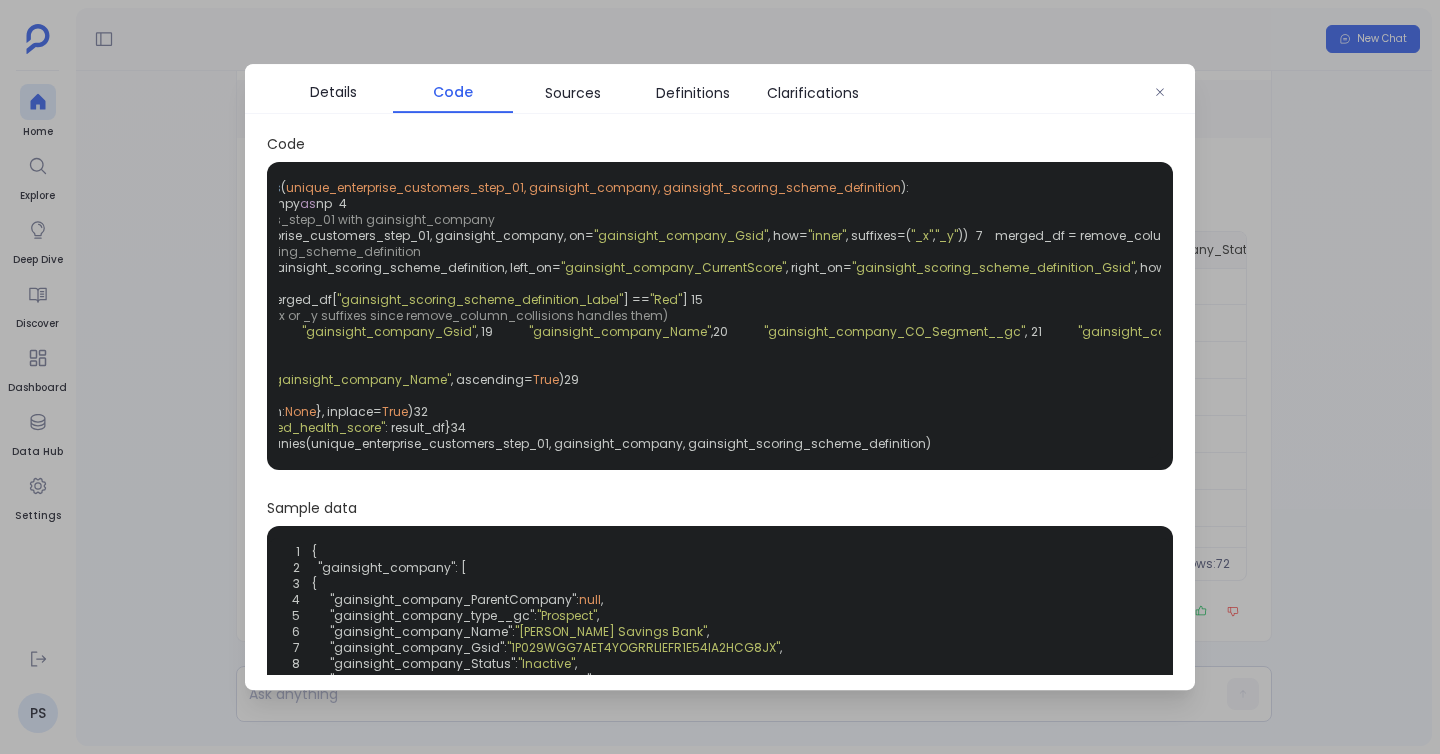 scroll, scrollTop: 0, scrollLeft: 0, axis: both 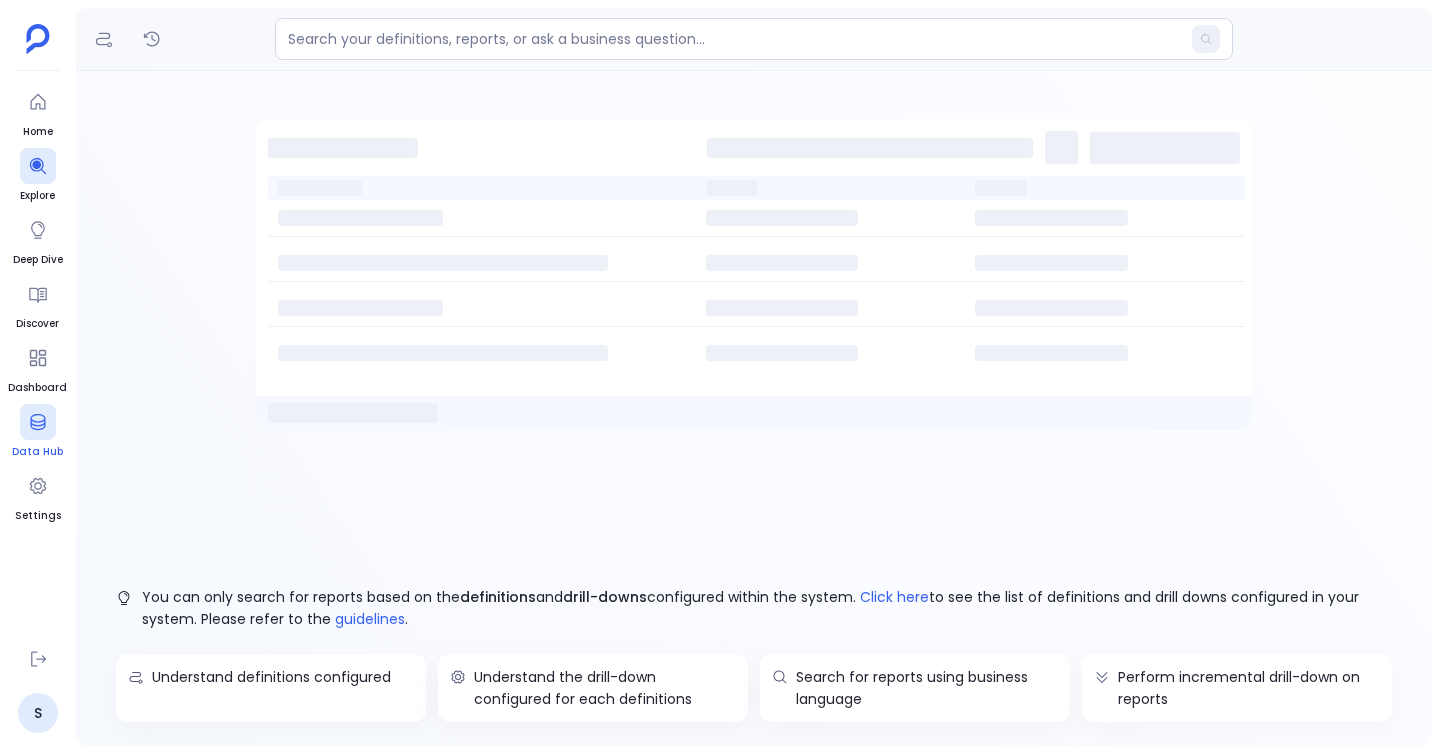 click at bounding box center [38, 422] 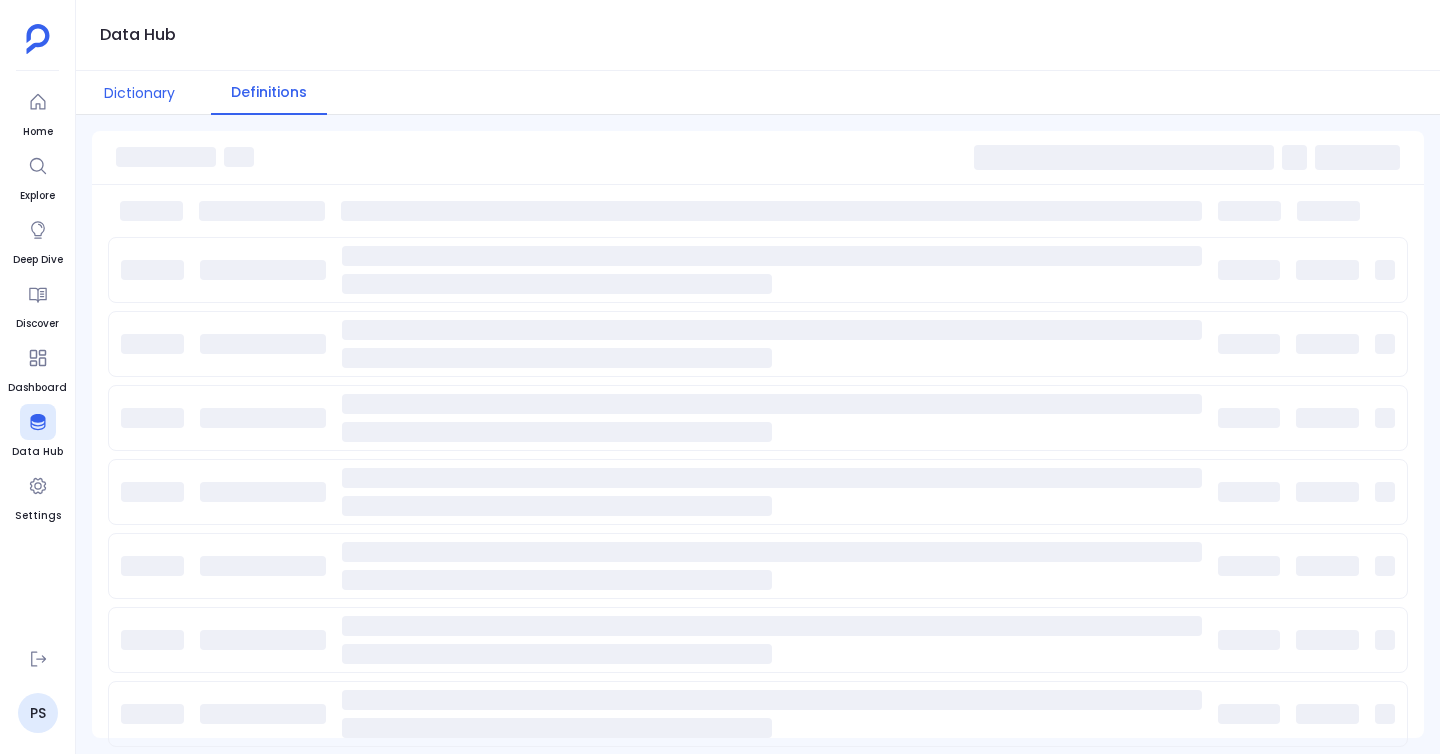 click on "Dictionary" at bounding box center [139, 93] 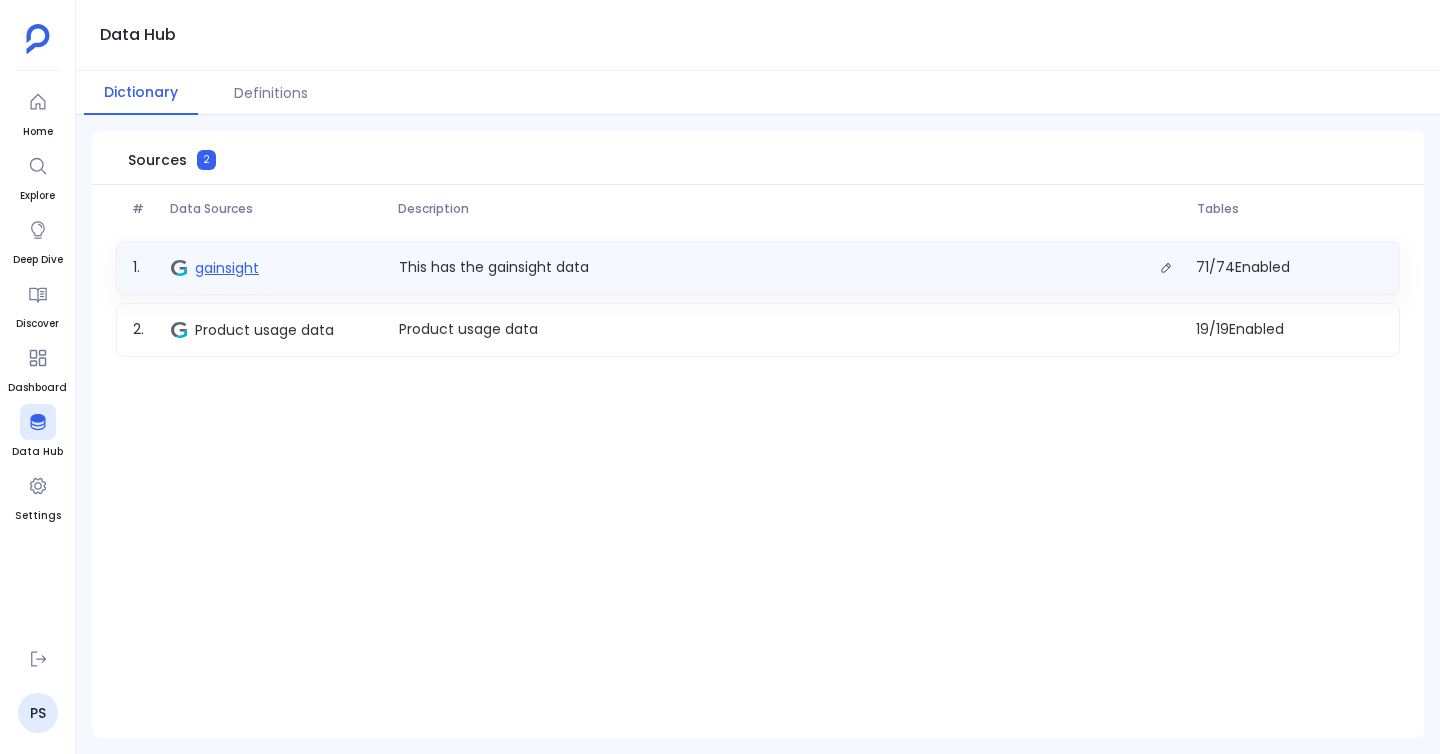 click on "gainsight" at bounding box center (227, 268) 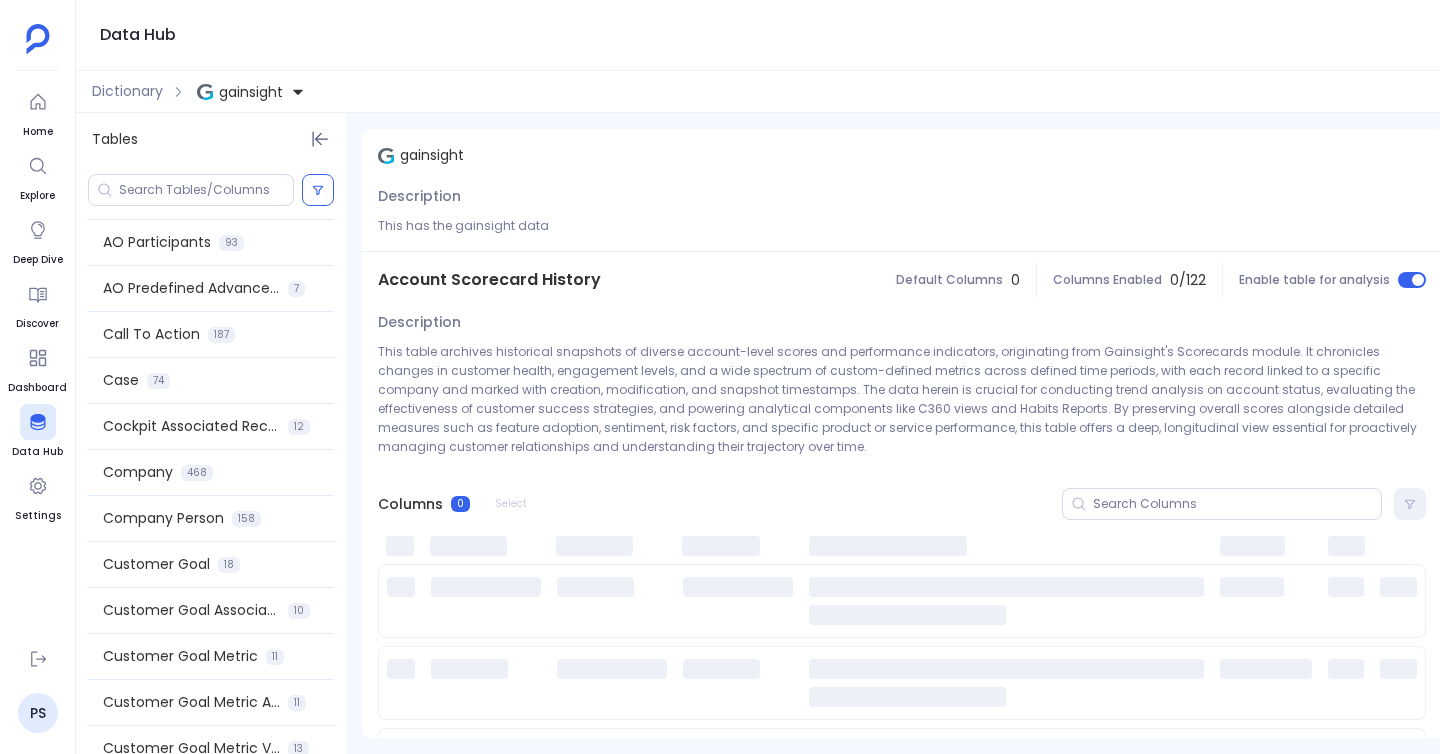 scroll, scrollTop: 517, scrollLeft: 0, axis: vertical 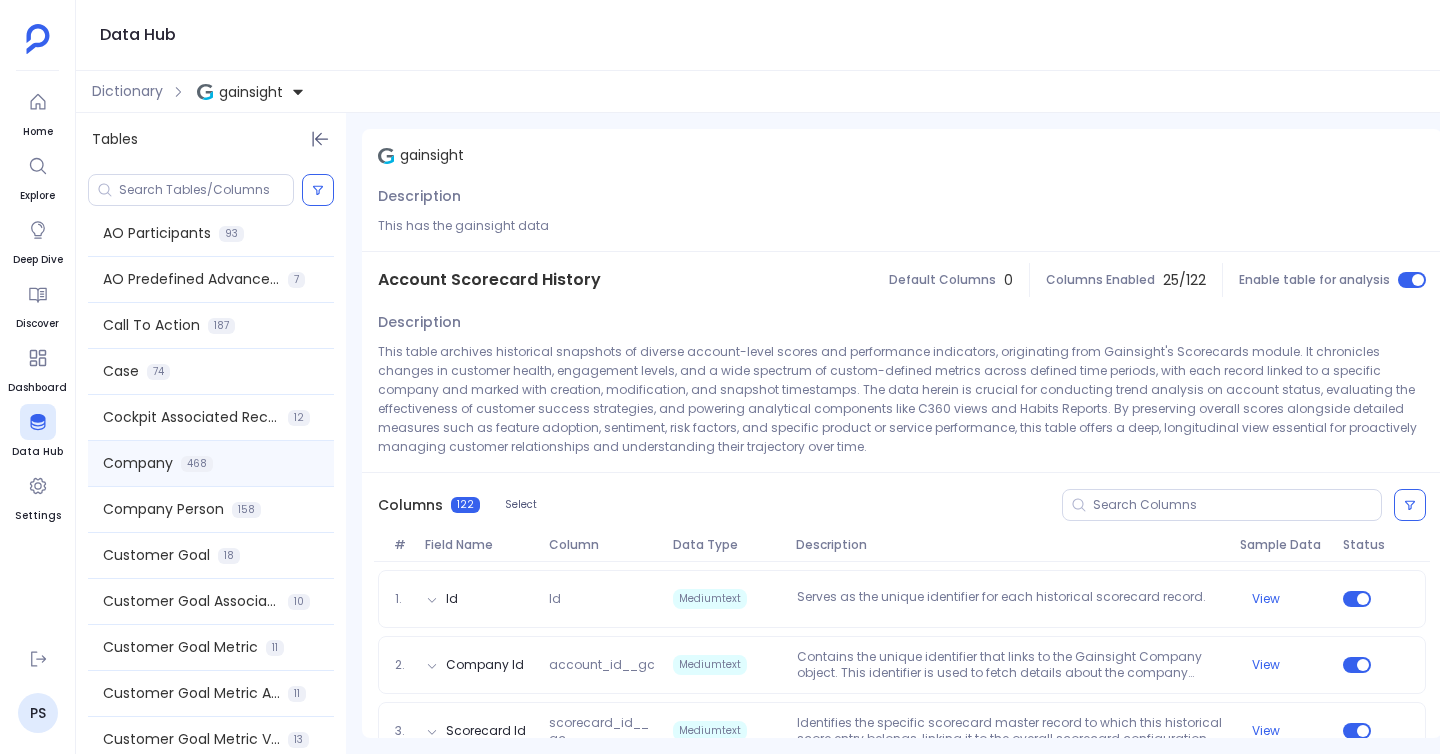 click on "Company" at bounding box center (138, 463) 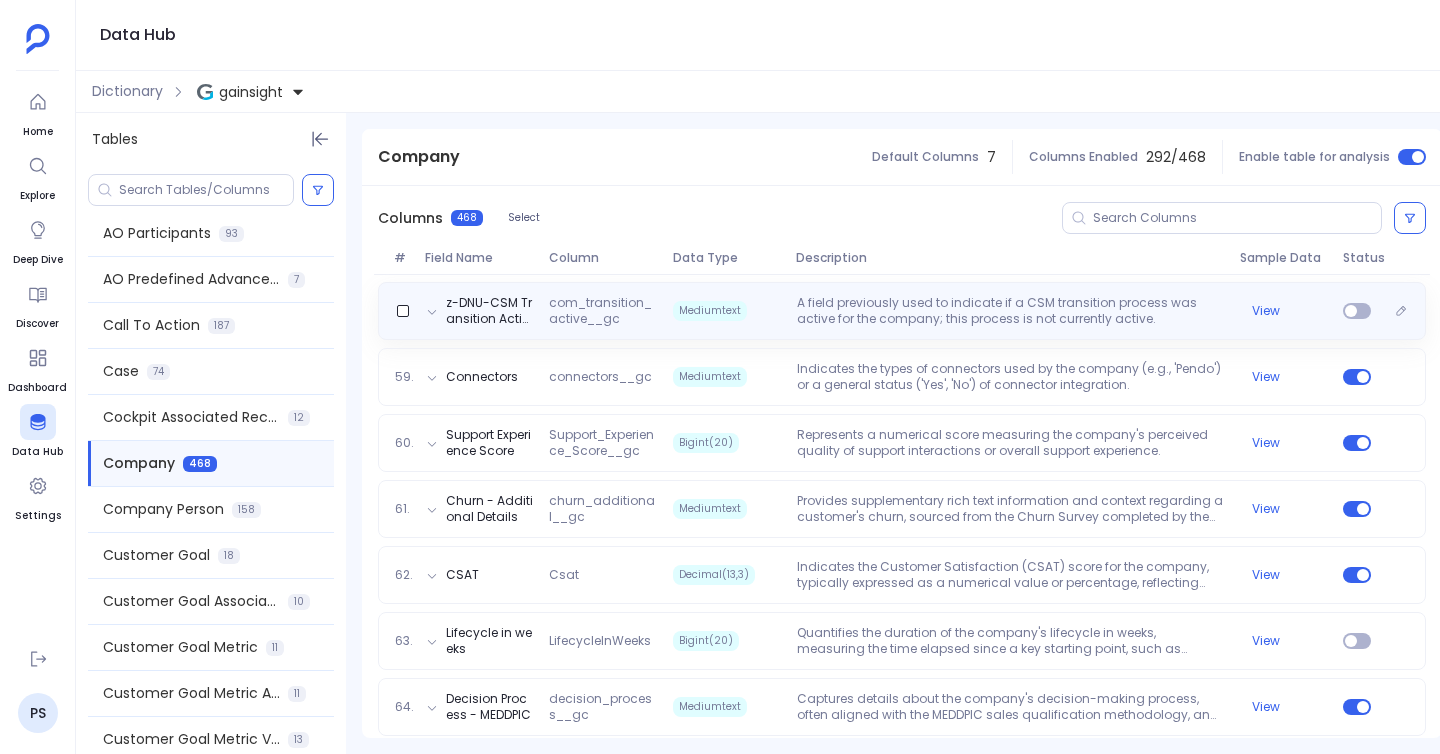 scroll, scrollTop: 4779, scrollLeft: 0, axis: vertical 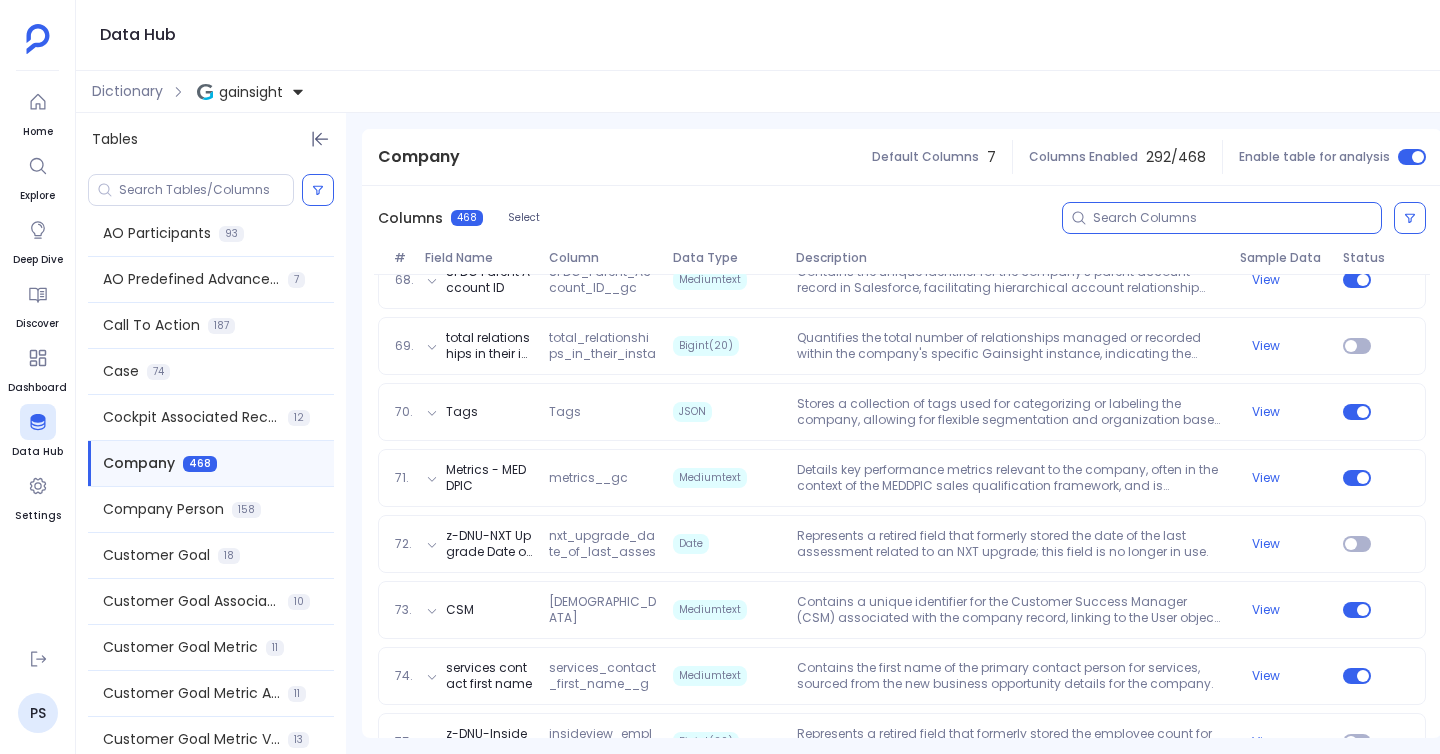 click at bounding box center [1237, 218] 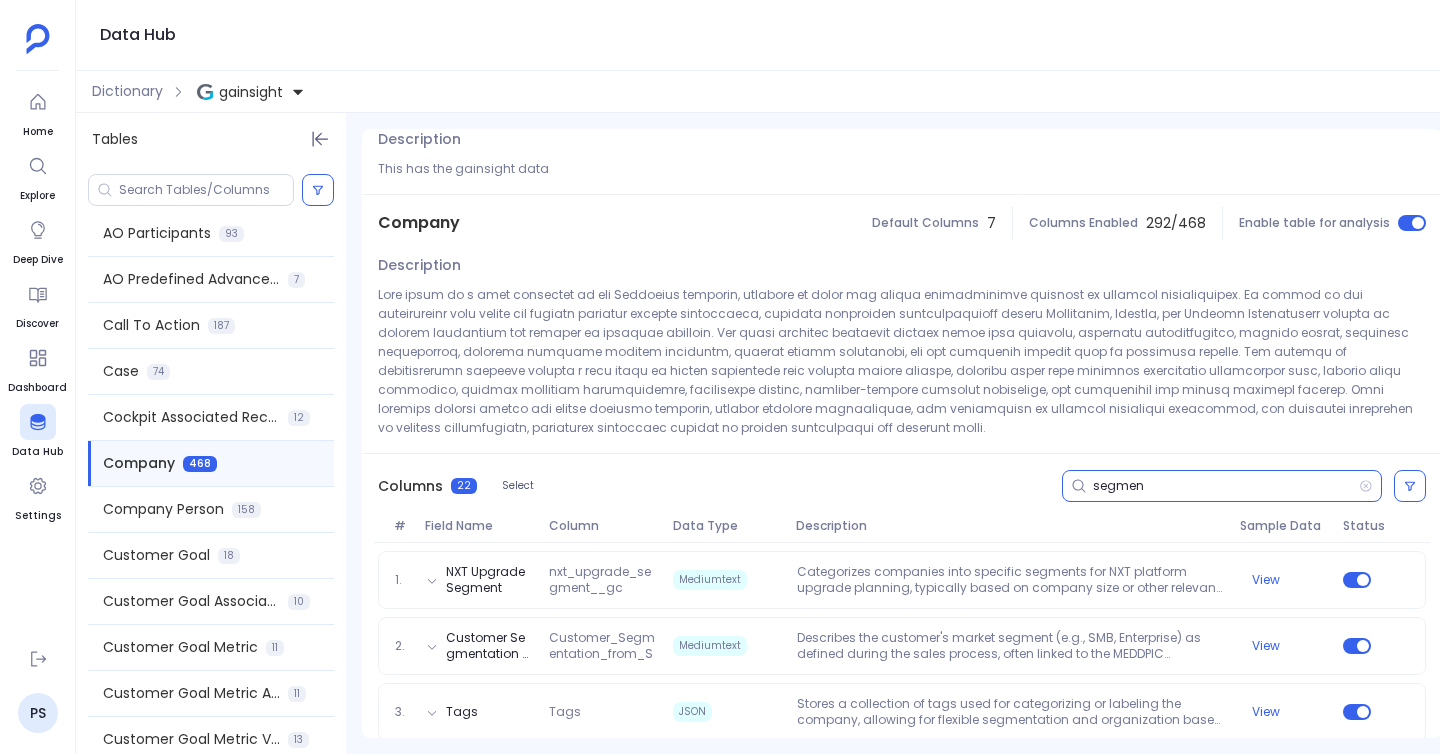 scroll, scrollTop: 0, scrollLeft: 0, axis: both 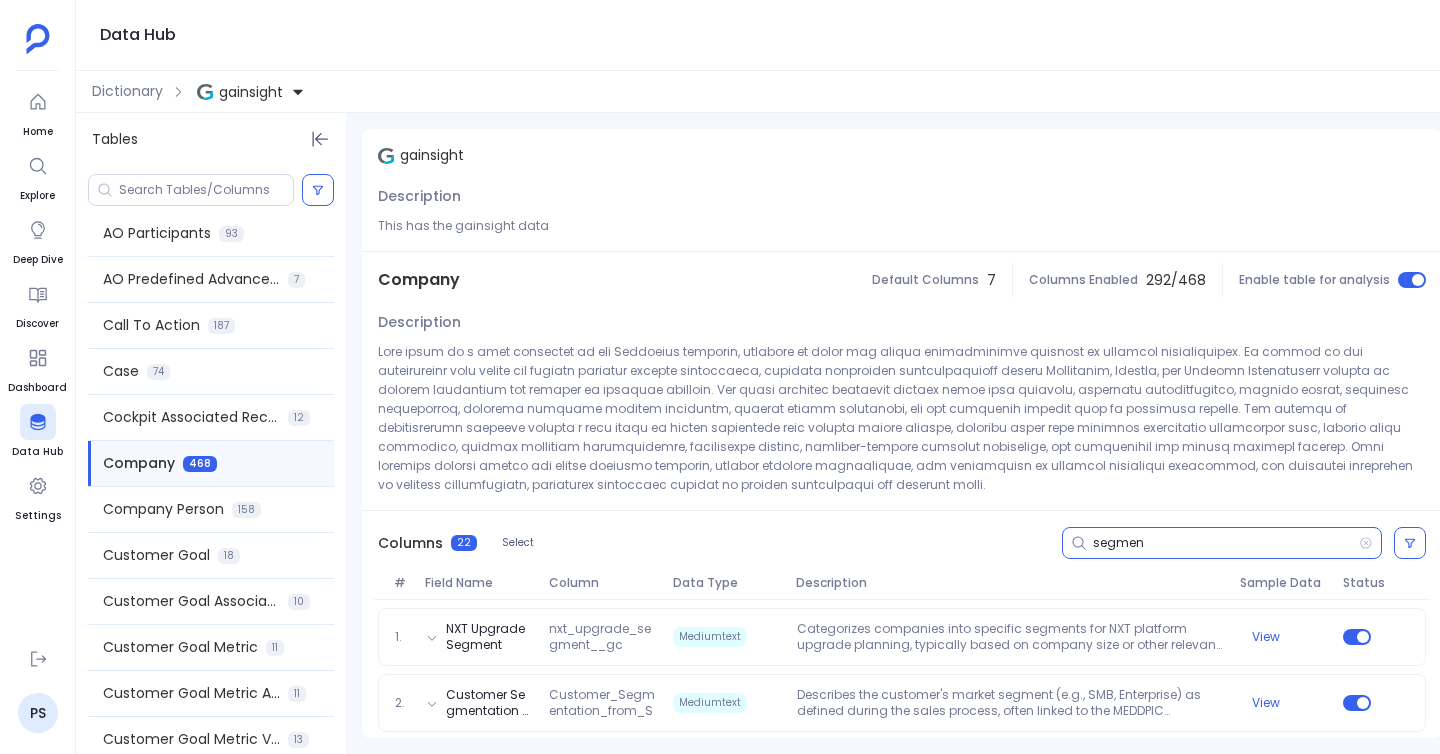 click on "segmen" at bounding box center [1226, 543] 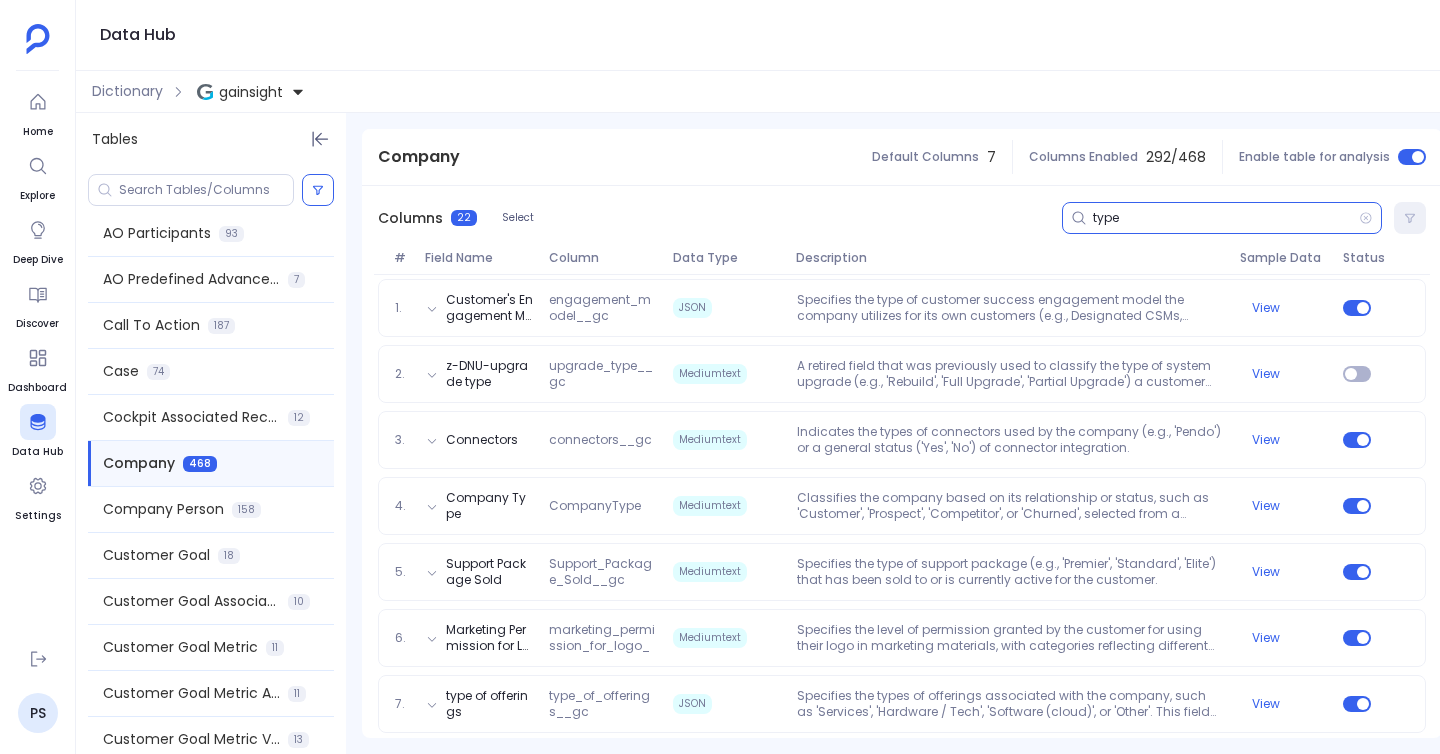 scroll, scrollTop: 359, scrollLeft: 0, axis: vertical 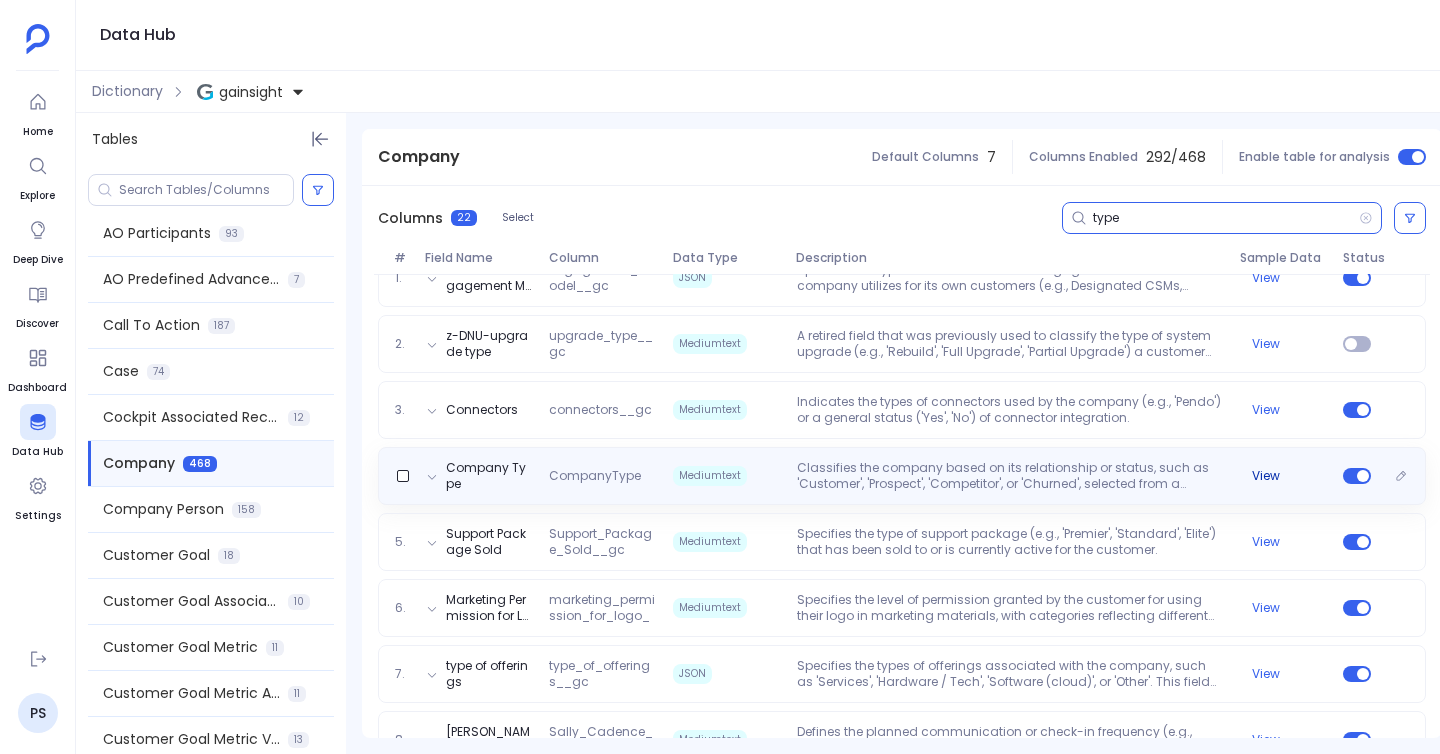 type on "type" 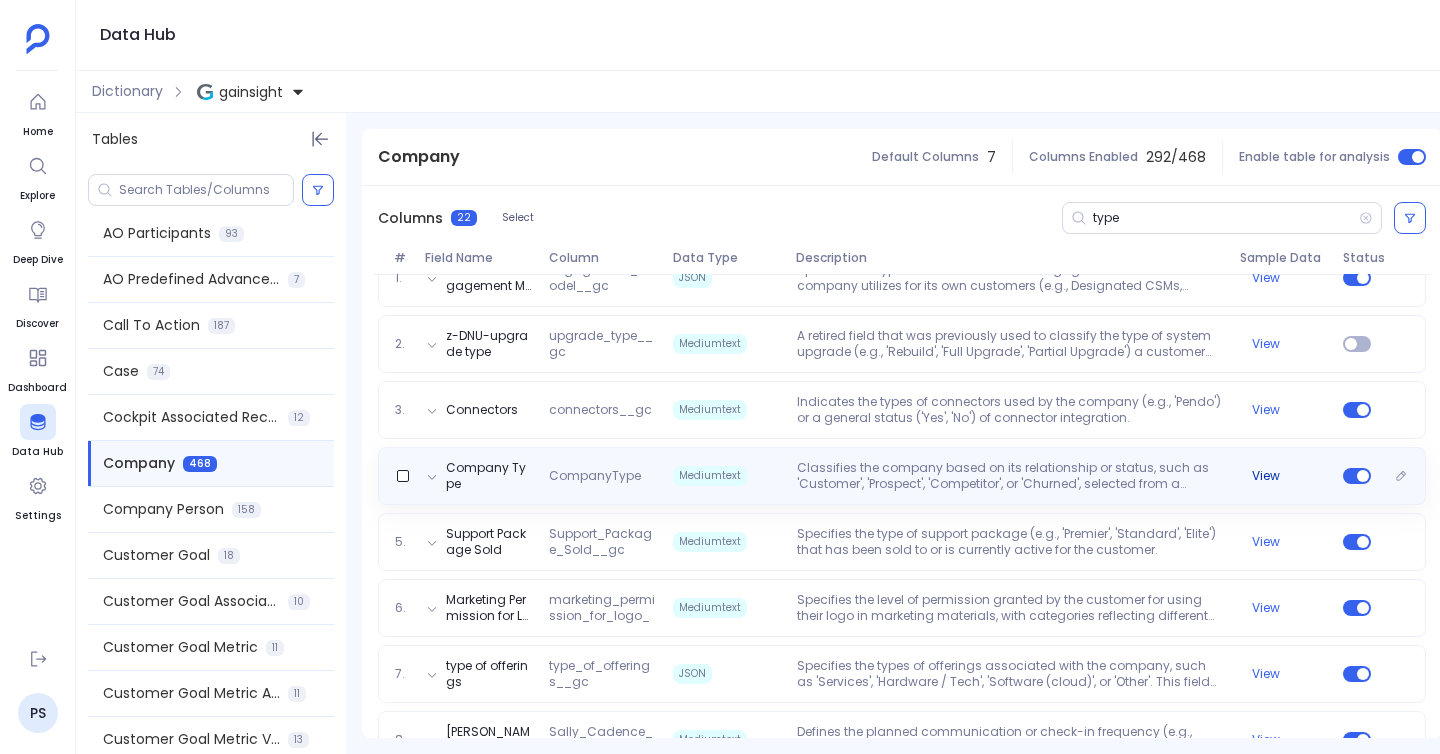 click on "View" at bounding box center (1266, 476) 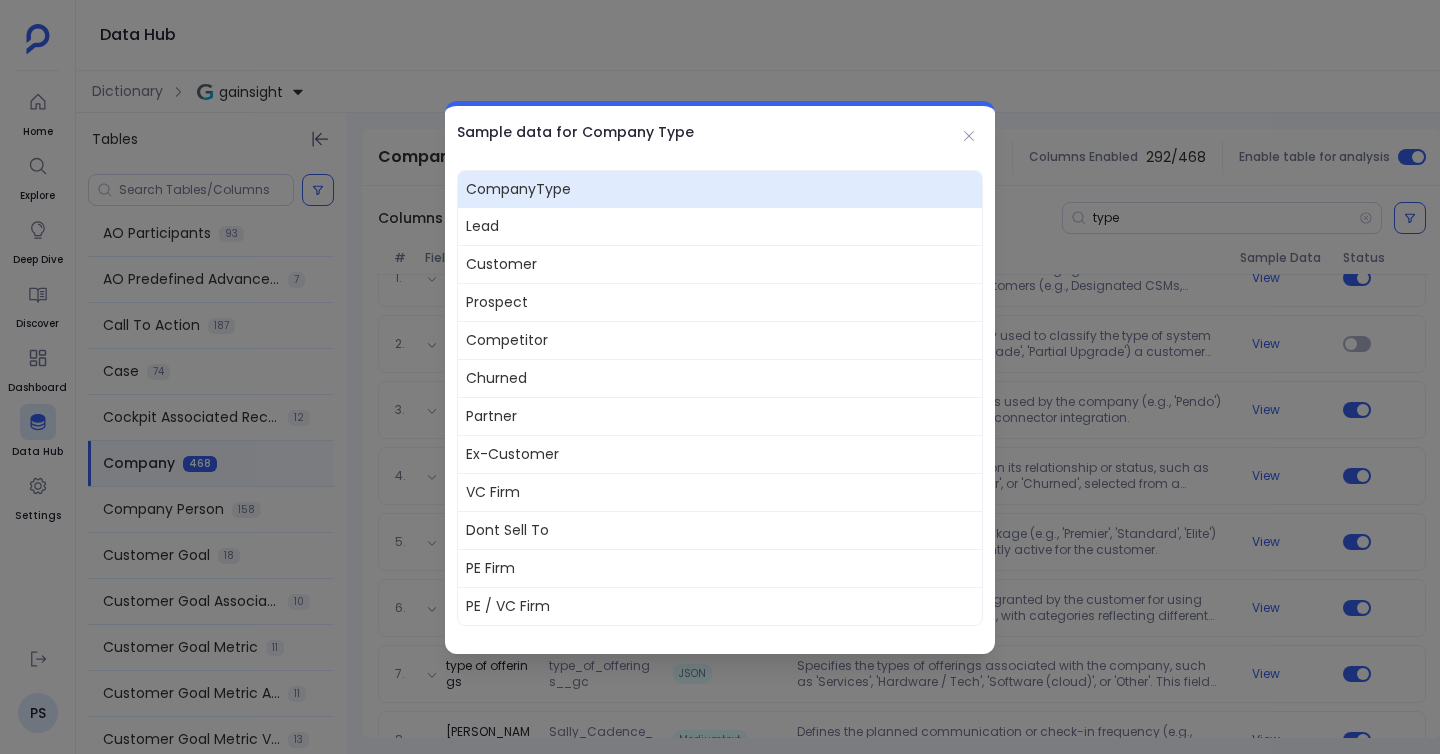 click at bounding box center (720, 377) 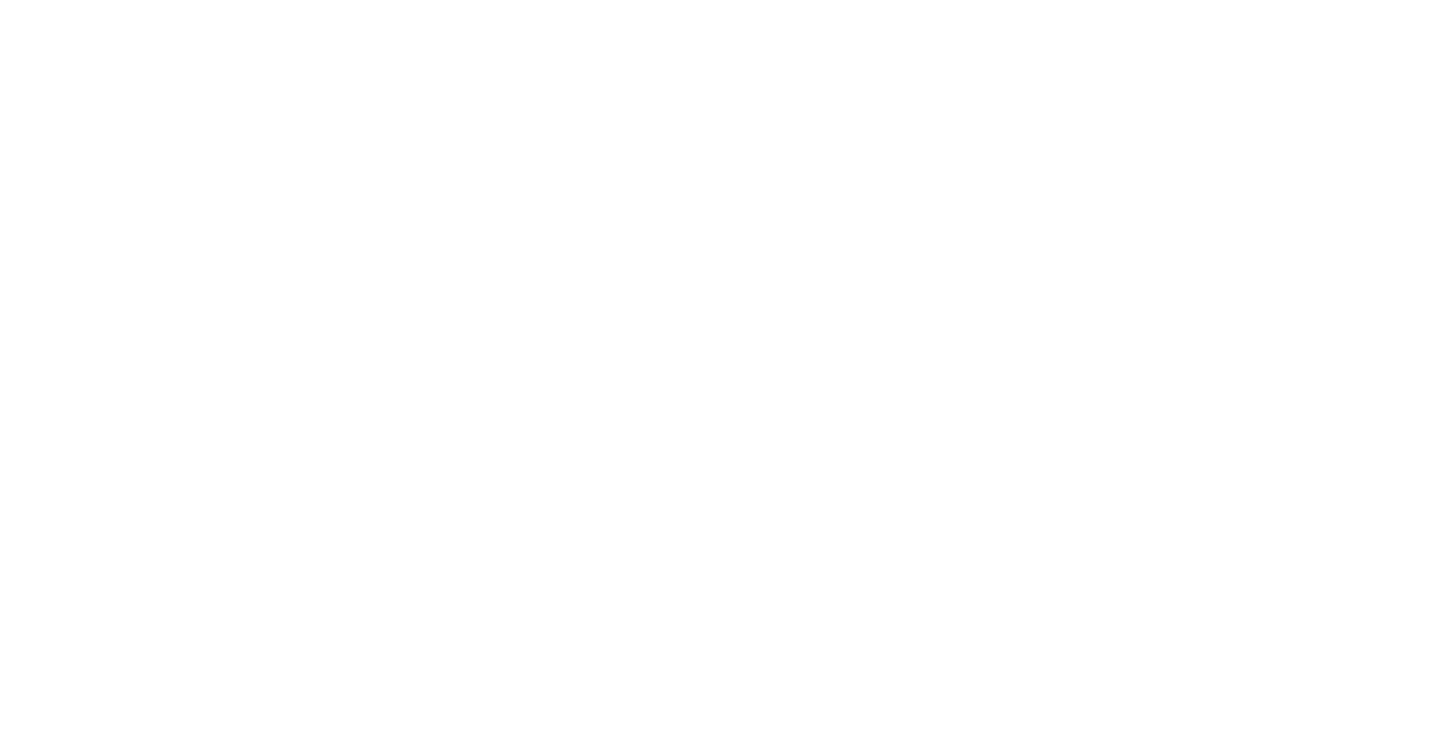 scroll, scrollTop: 0, scrollLeft: 0, axis: both 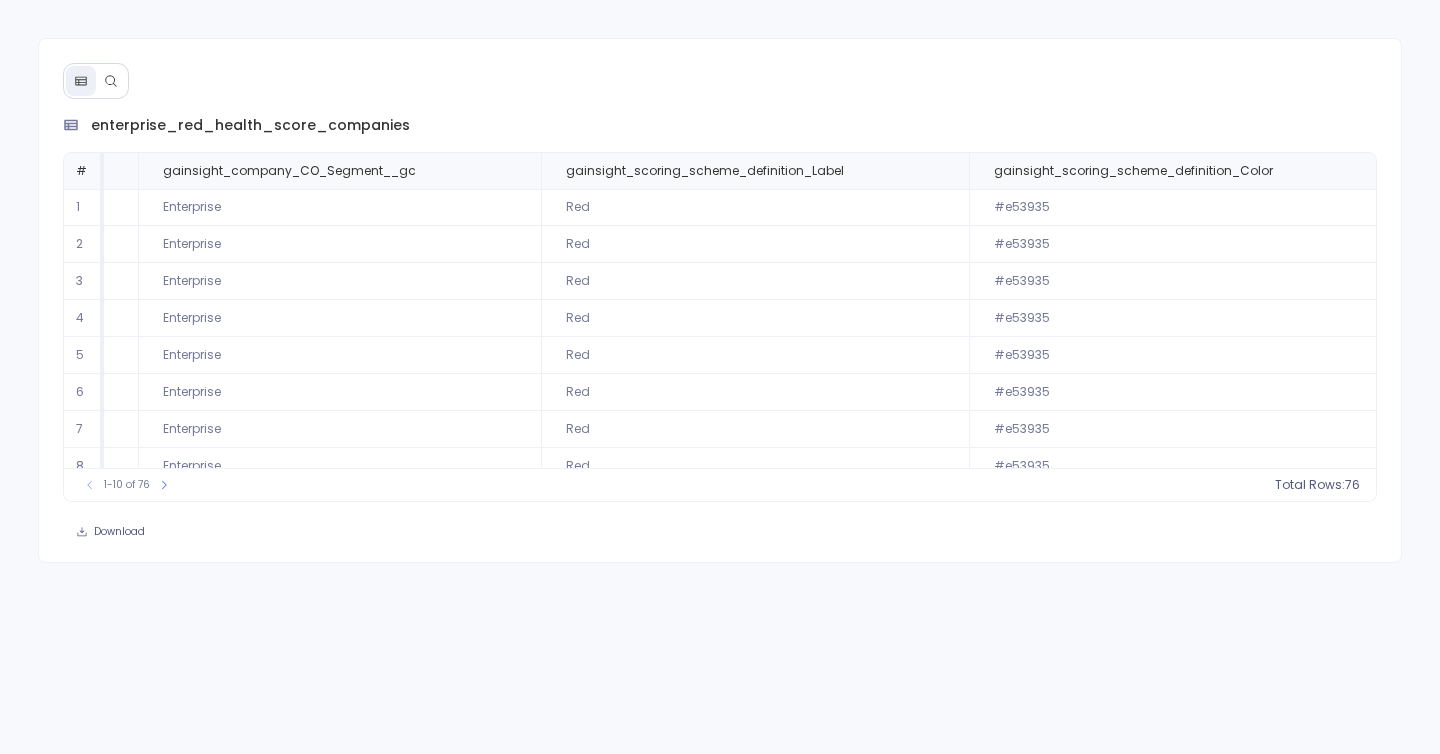 click 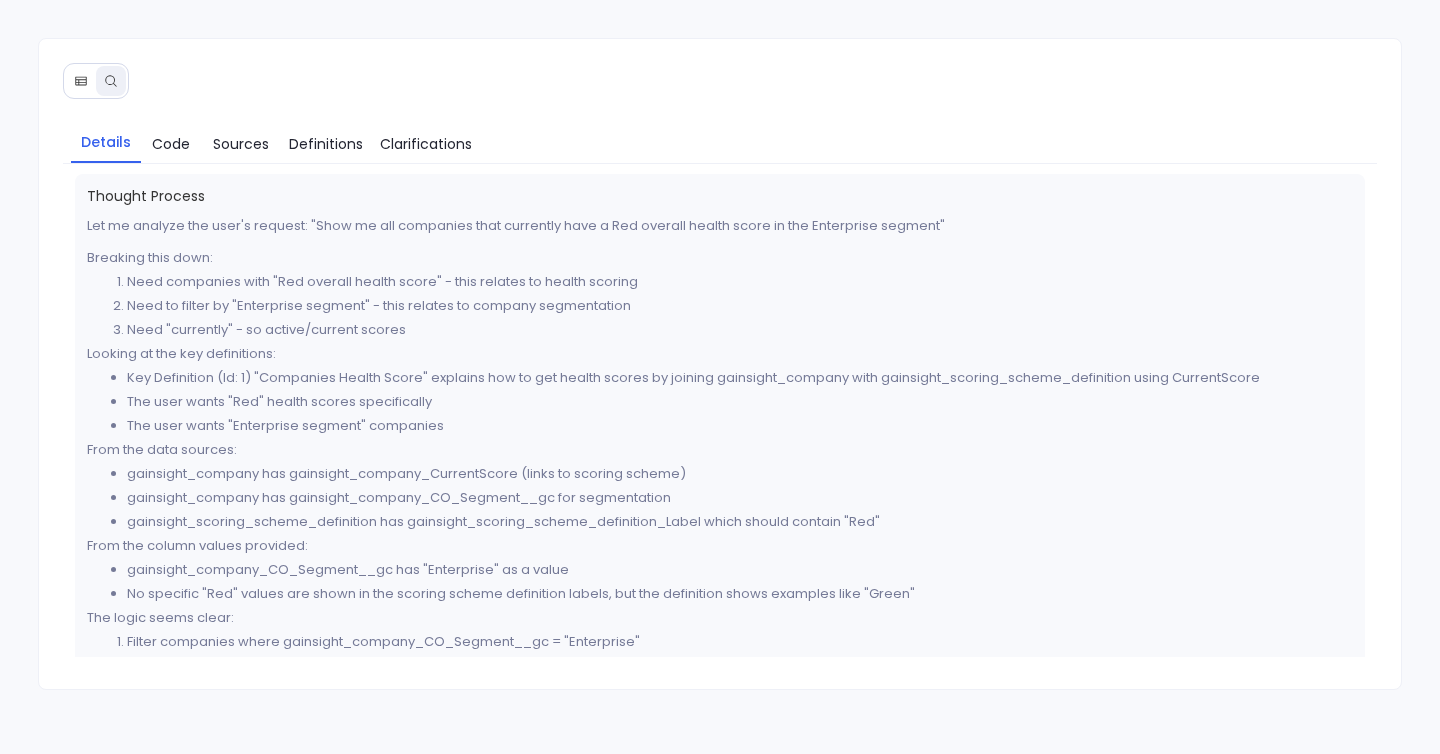 scroll, scrollTop: 62, scrollLeft: 0, axis: vertical 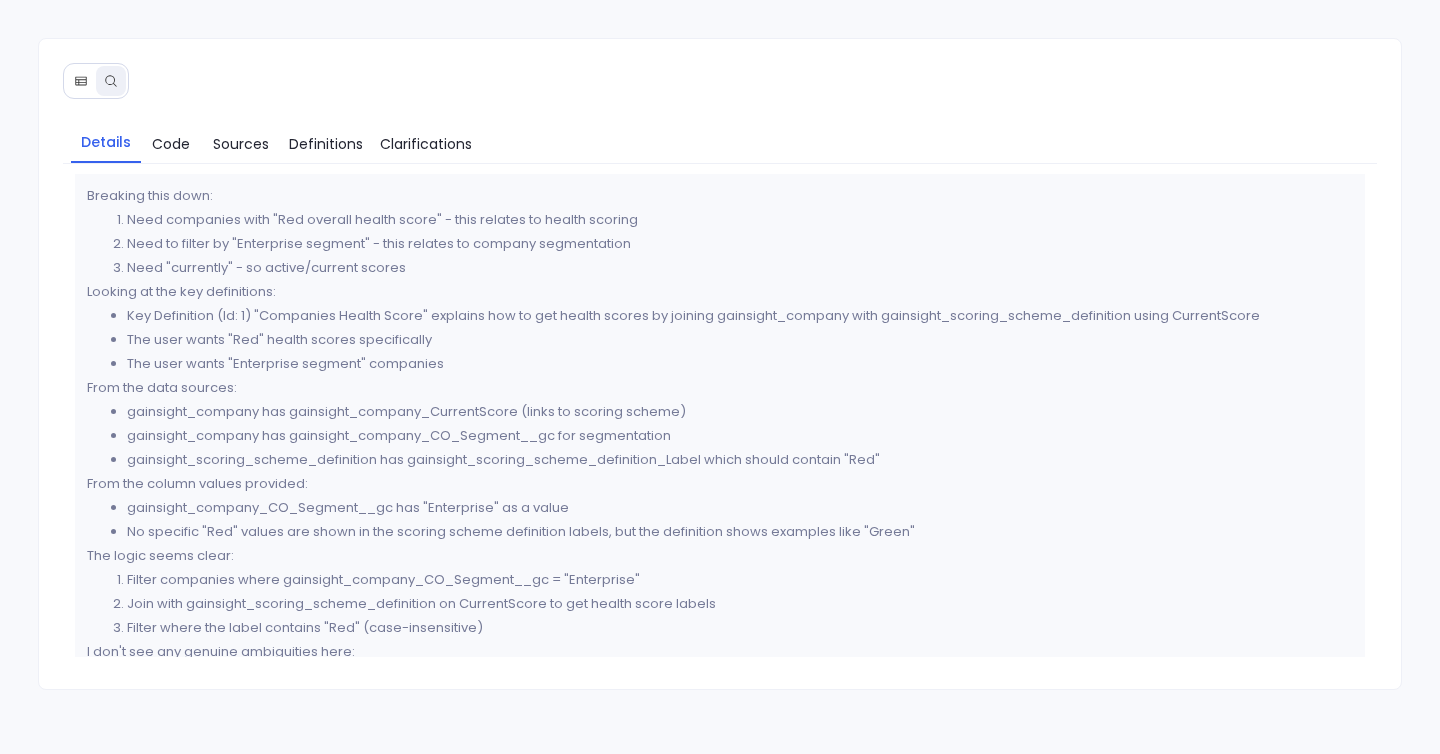 click on "Details" at bounding box center [106, 142] 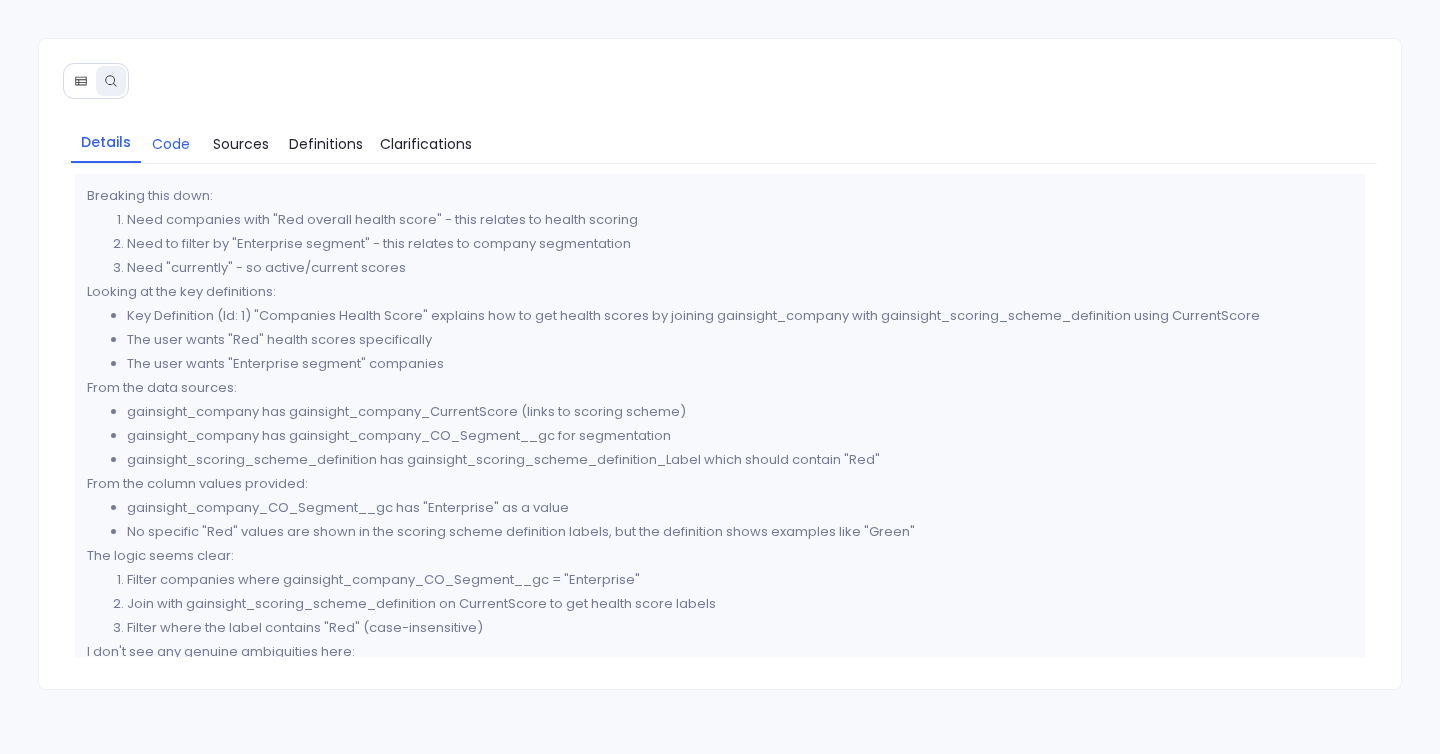 click on "Code" at bounding box center (171, 144) 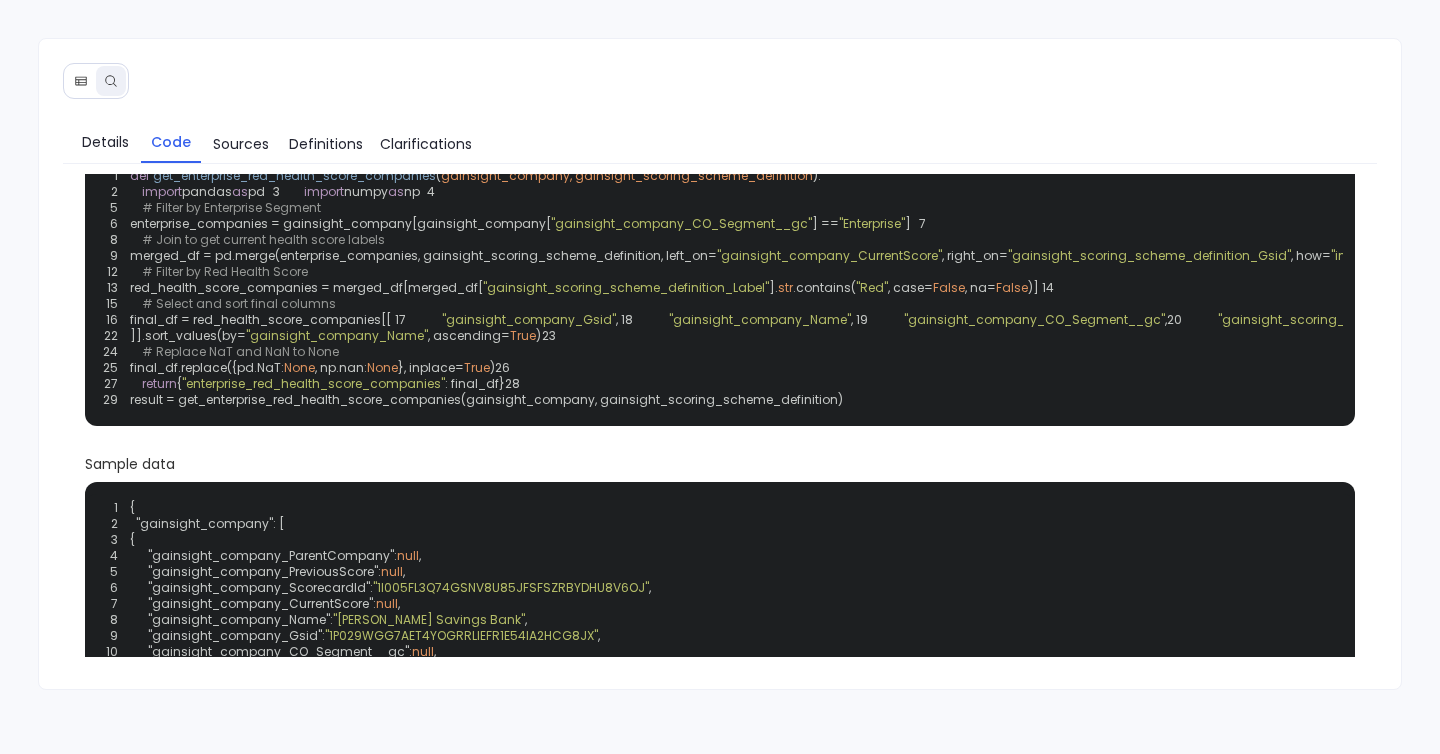 scroll, scrollTop: 0, scrollLeft: 0, axis: both 